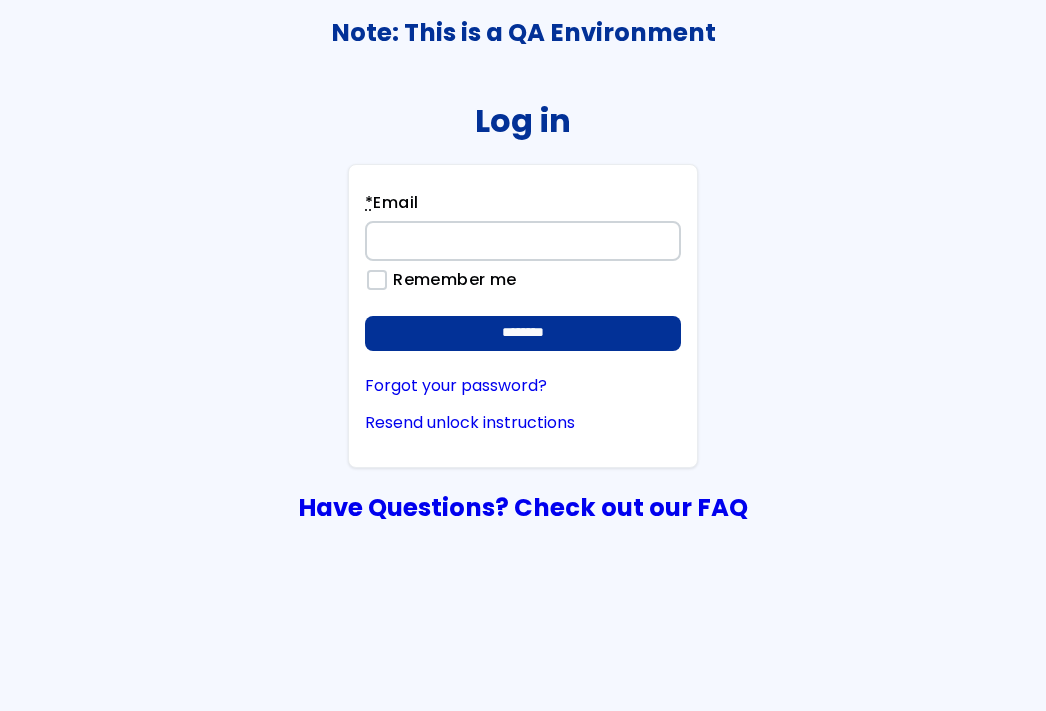 scroll, scrollTop: 0, scrollLeft: 0, axis: both 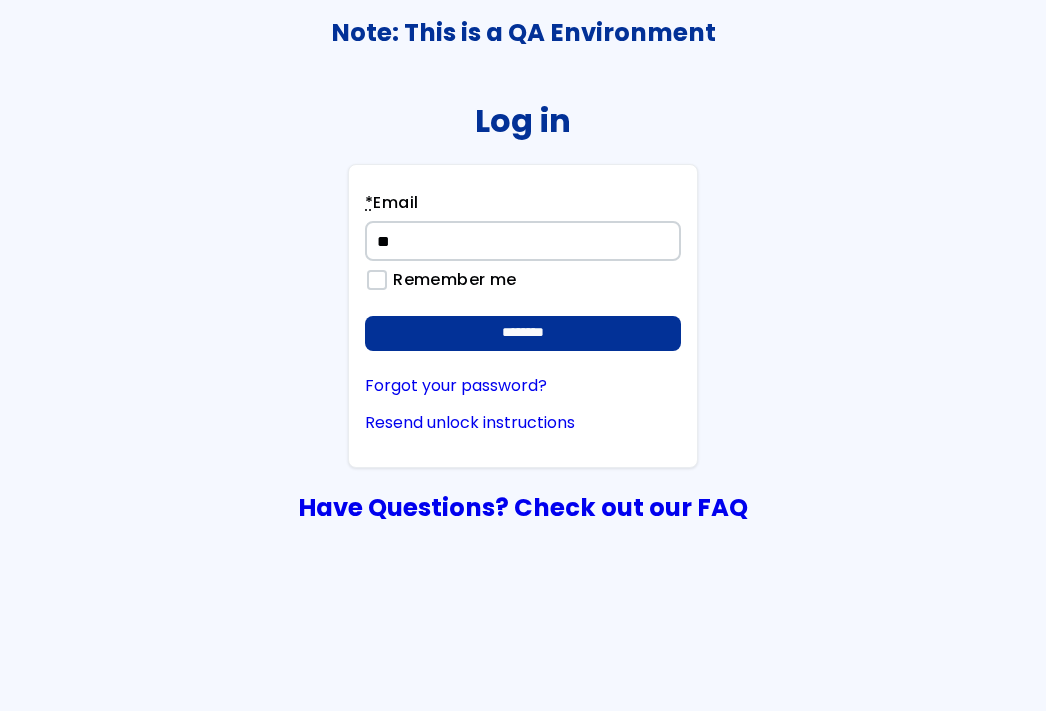 type on "**********" 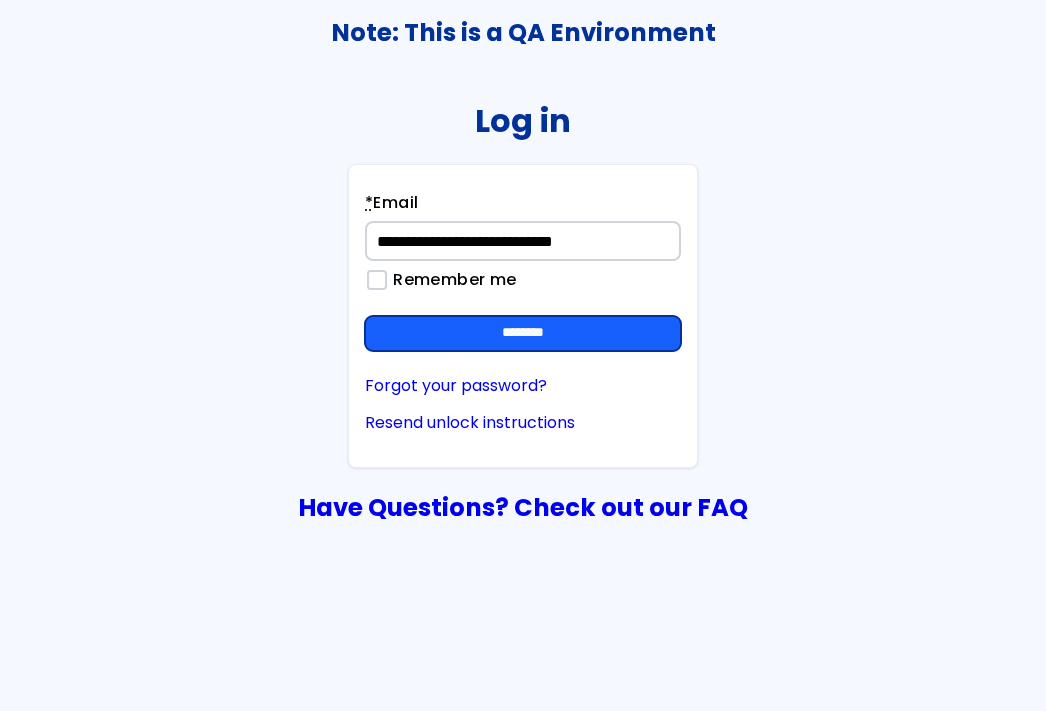 click on "********" at bounding box center (523, 334) 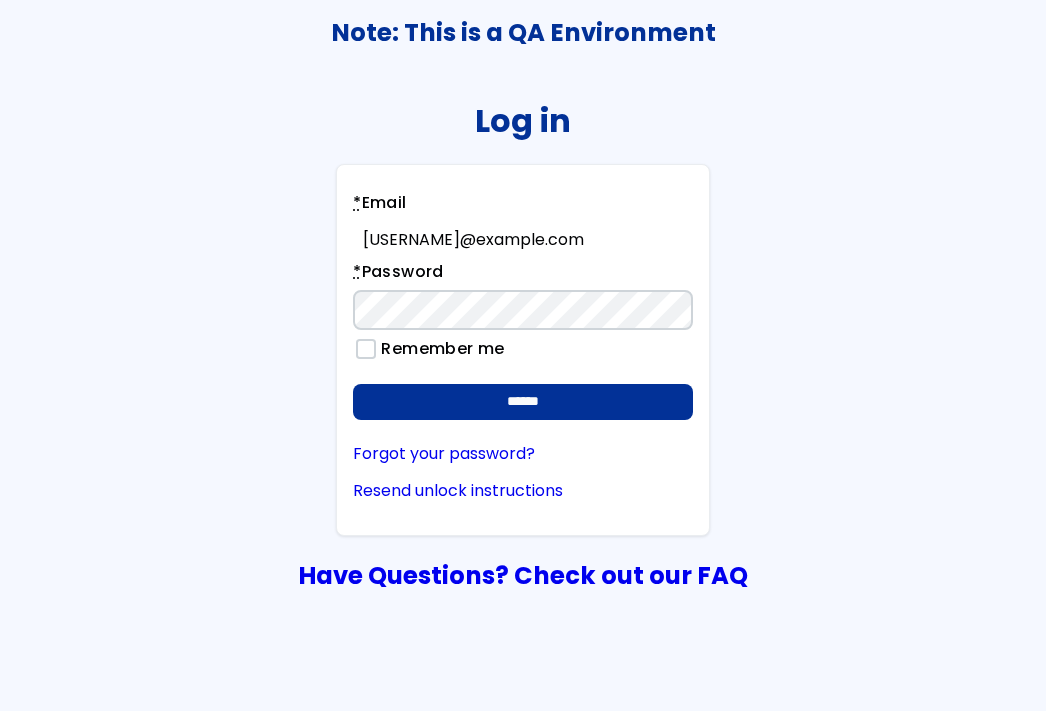 scroll, scrollTop: 0, scrollLeft: 0, axis: both 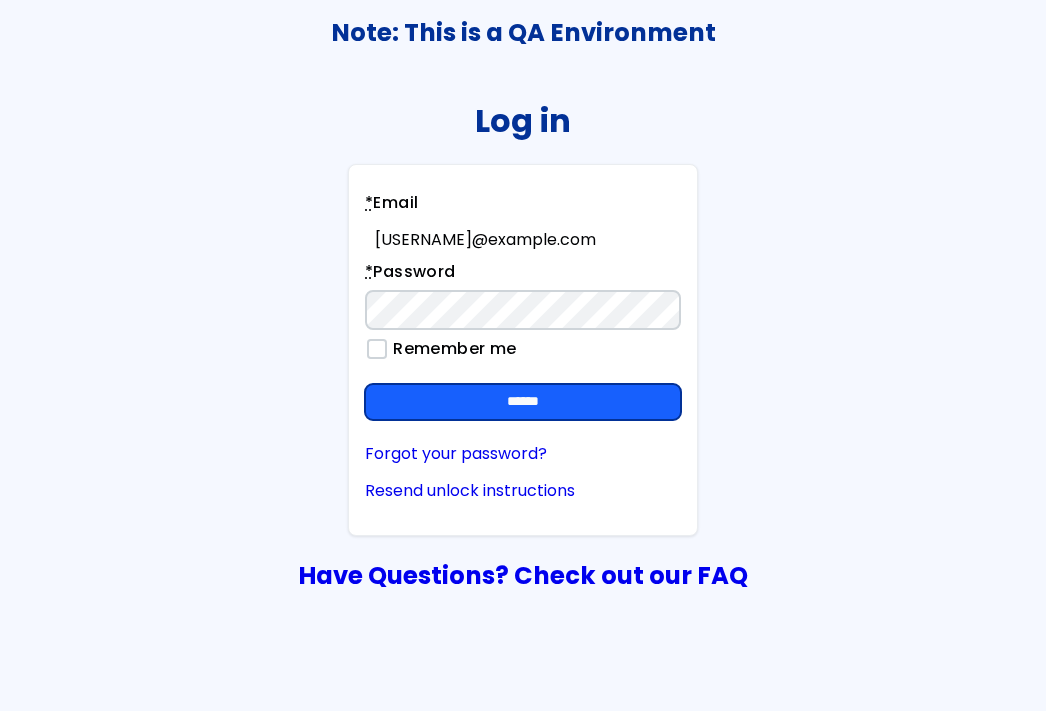 click on "******" at bounding box center (523, 402) 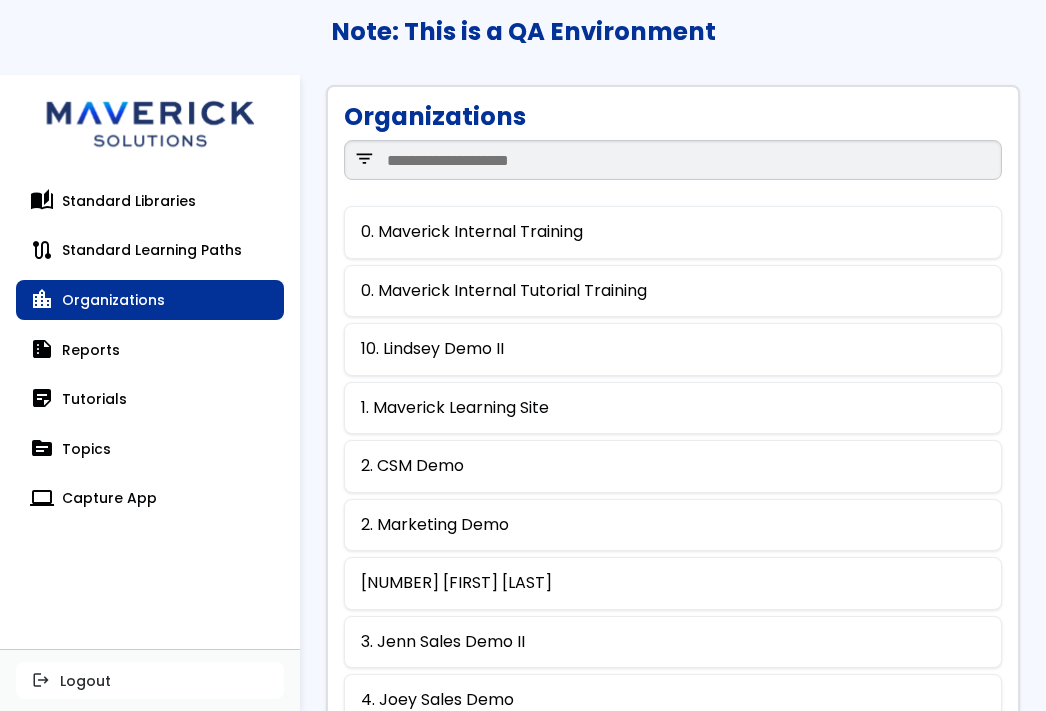 scroll, scrollTop: 0, scrollLeft: 0, axis: both 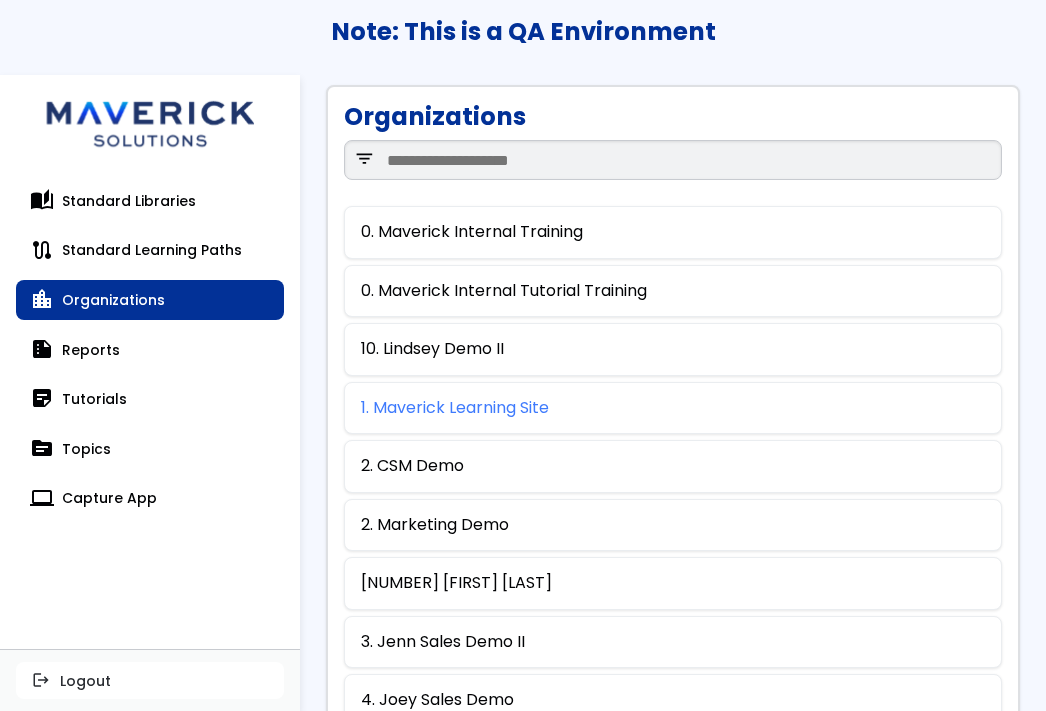 click on "1. Maverick Learning Site" at bounding box center (455, 408) 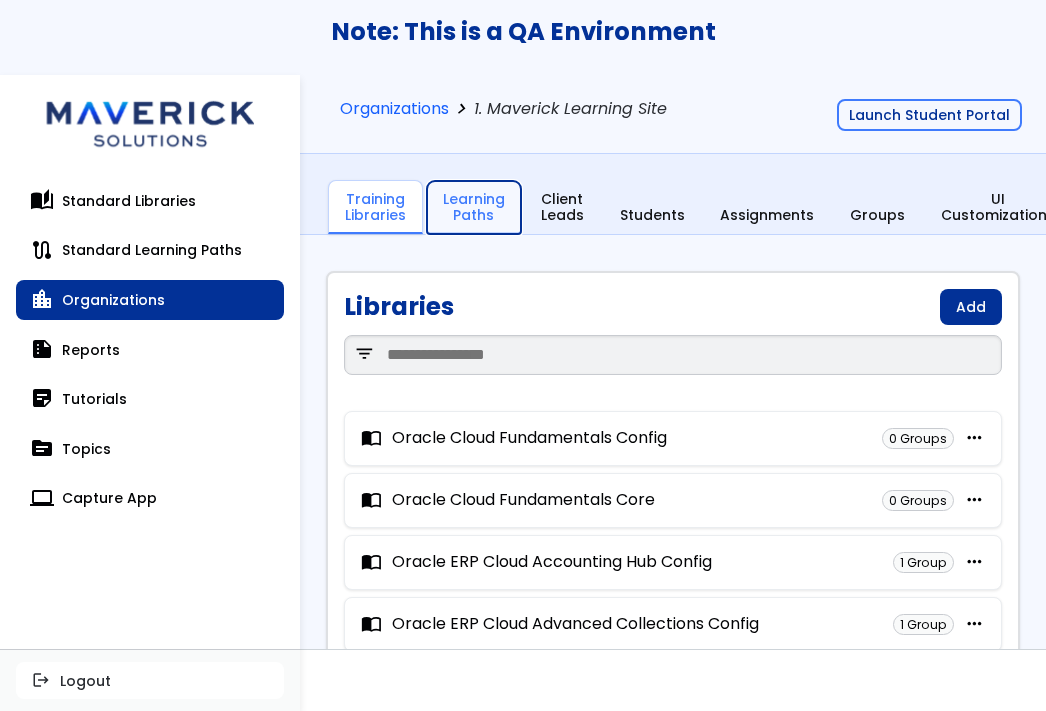 click on "Learning Paths" at bounding box center [474, 208] 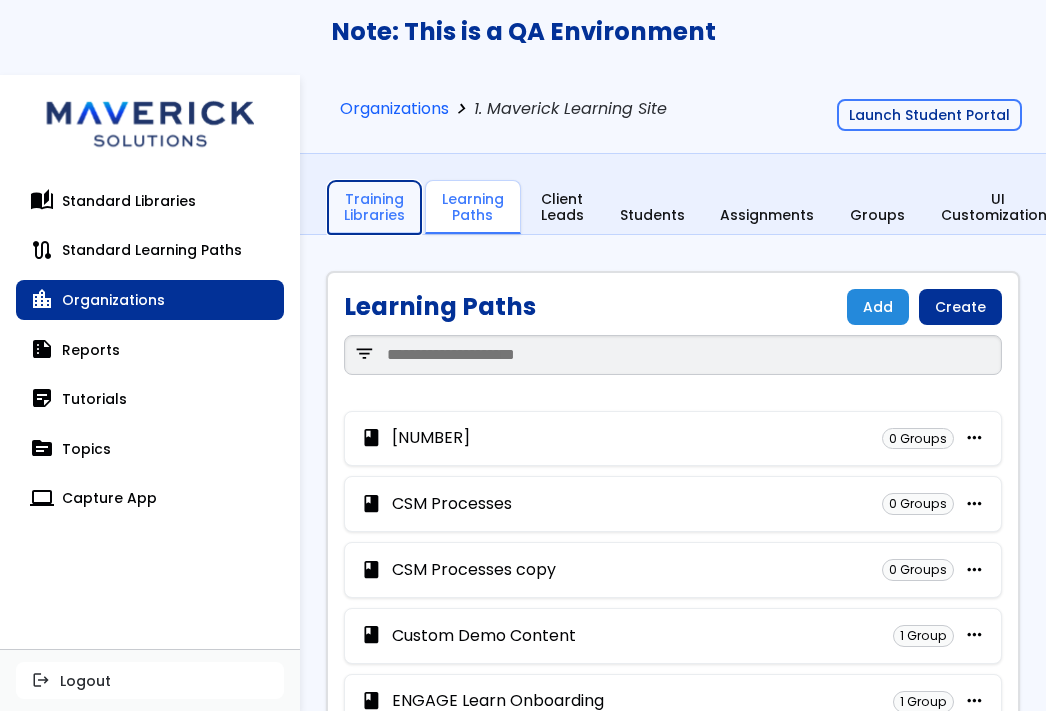 click on "Training Libraries" at bounding box center (374, 208) 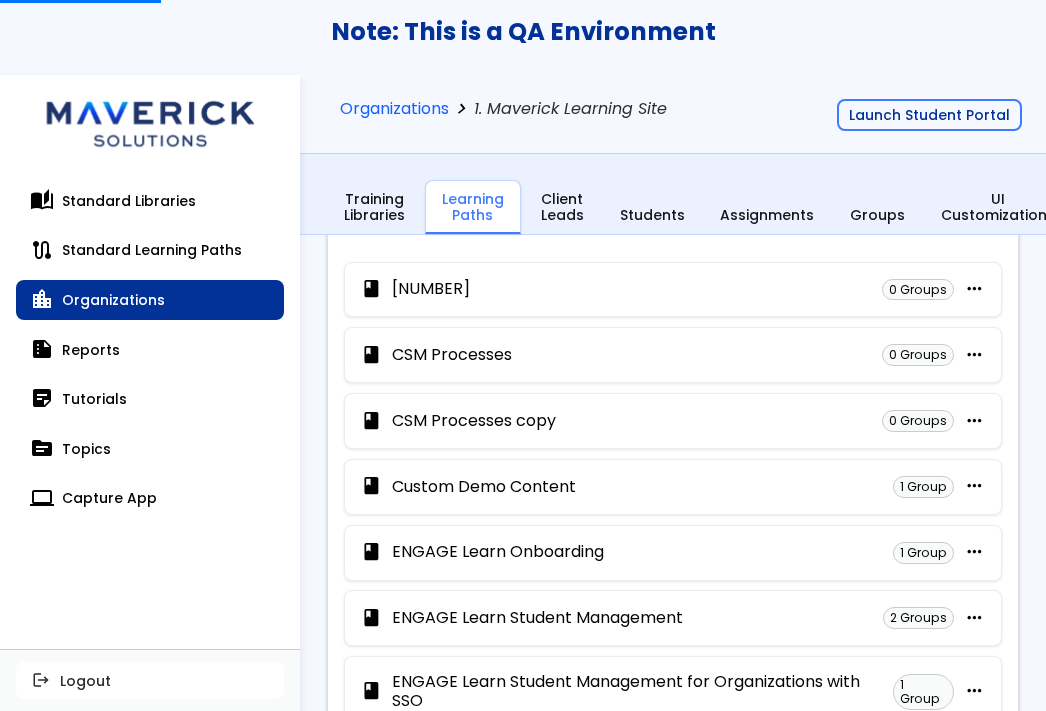 scroll, scrollTop: 0, scrollLeft: 0, axis: both 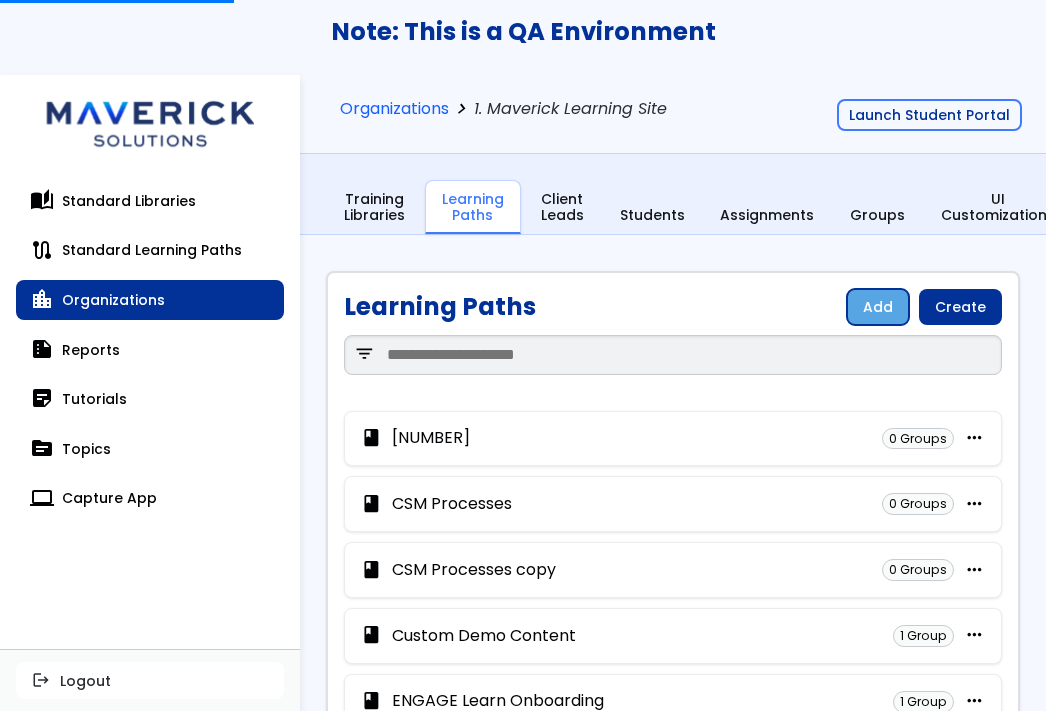 click on "Add" at bounding box center [878, 307] 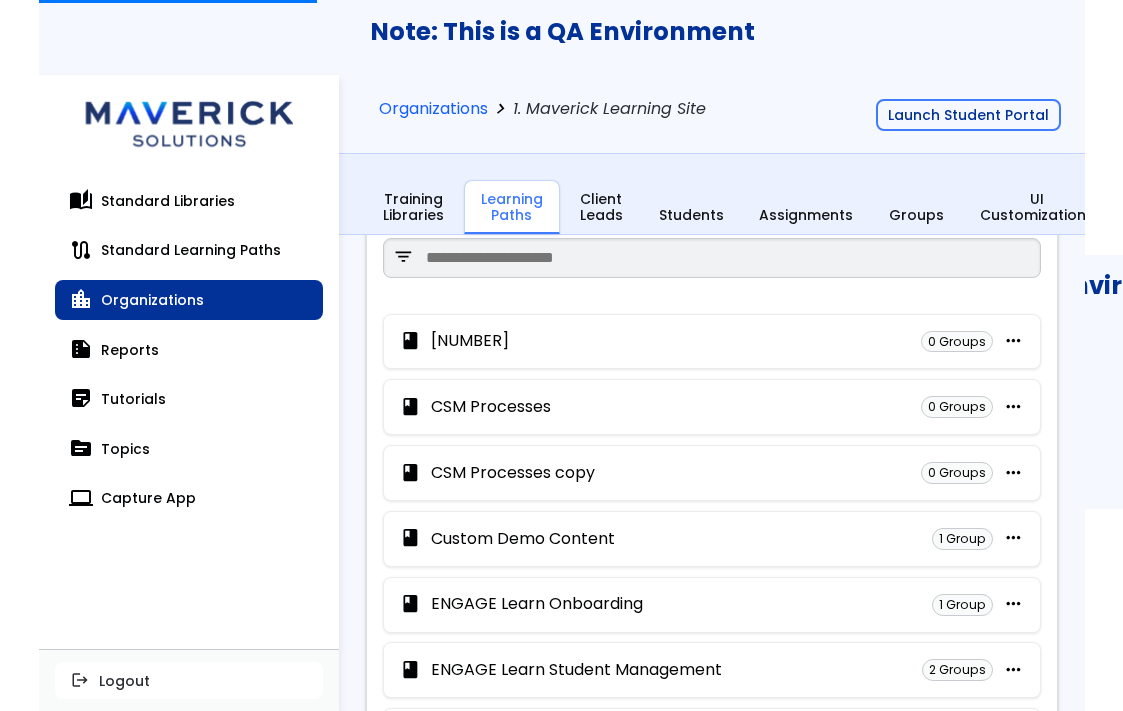 scroll, scrollTop: 0, scrollLeft: 0, axis: both 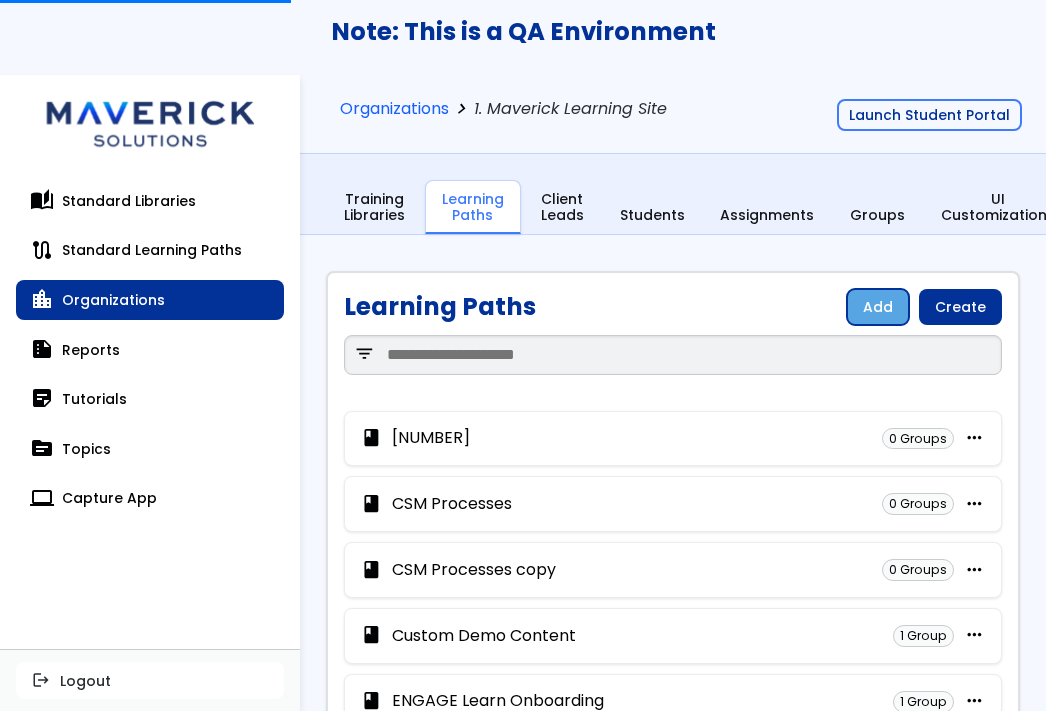 click on "Add" at bounding box center [878, 307] 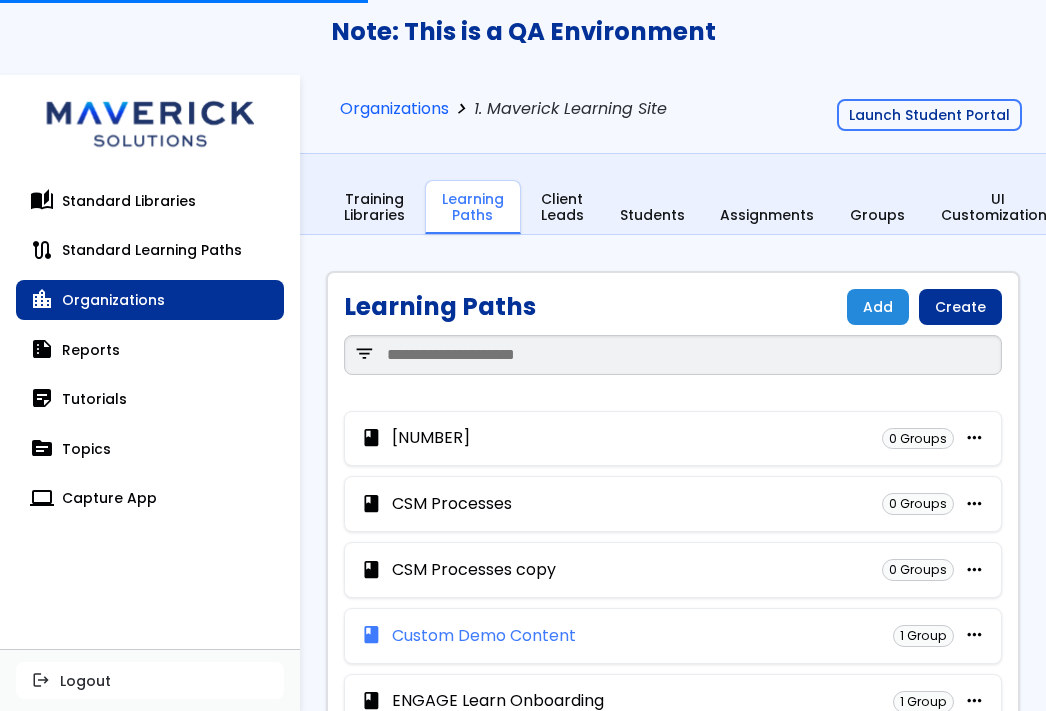 click on "Custom Demo Content" at bounding box center (484, 636) 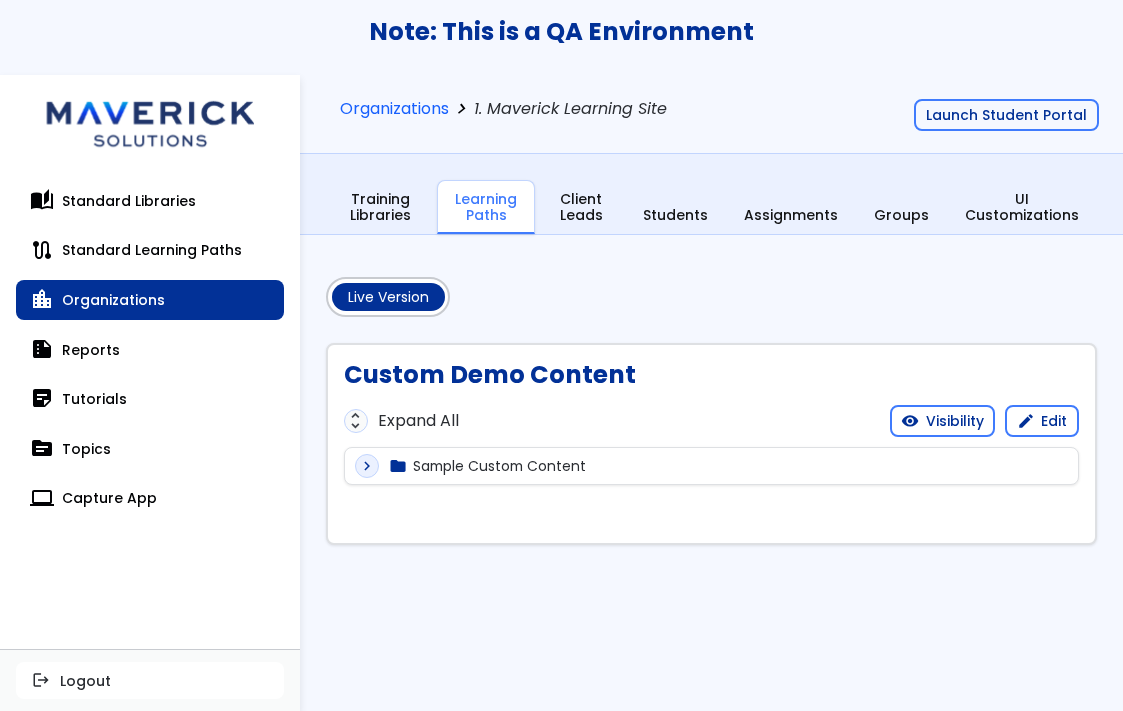 click on "expand_more folder Sample Custom Content" at bounding box center [712, 466] 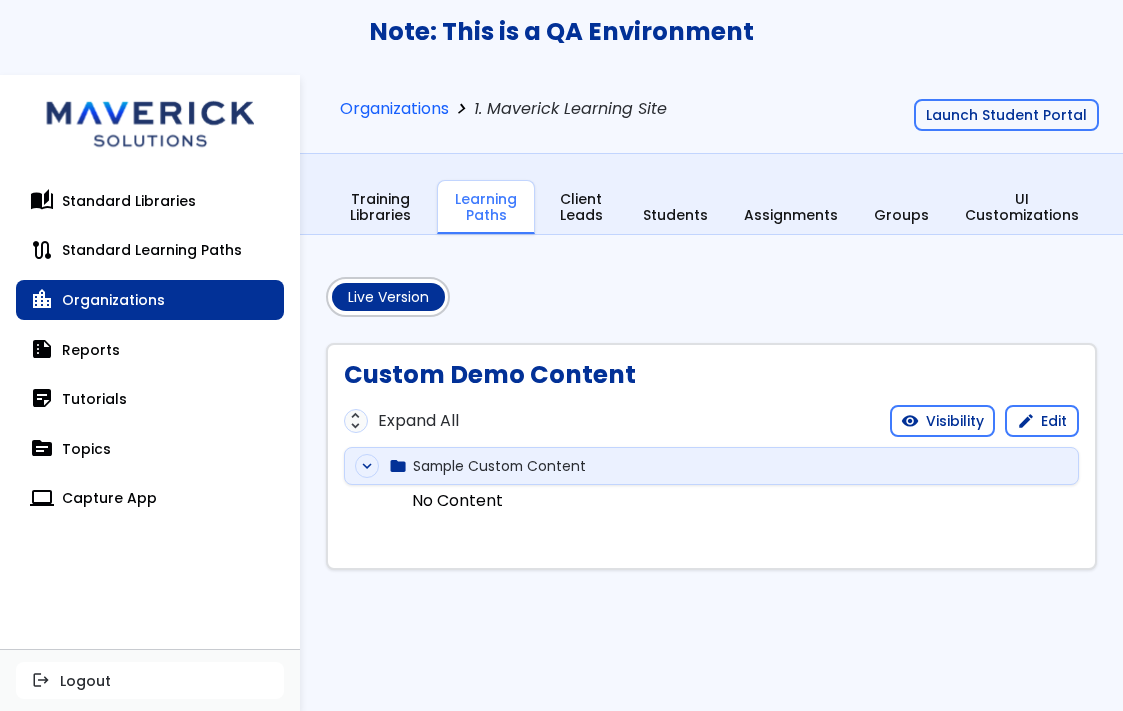 click on "expand_more folder Sample Custom Content" at bounding box center (712, 466) 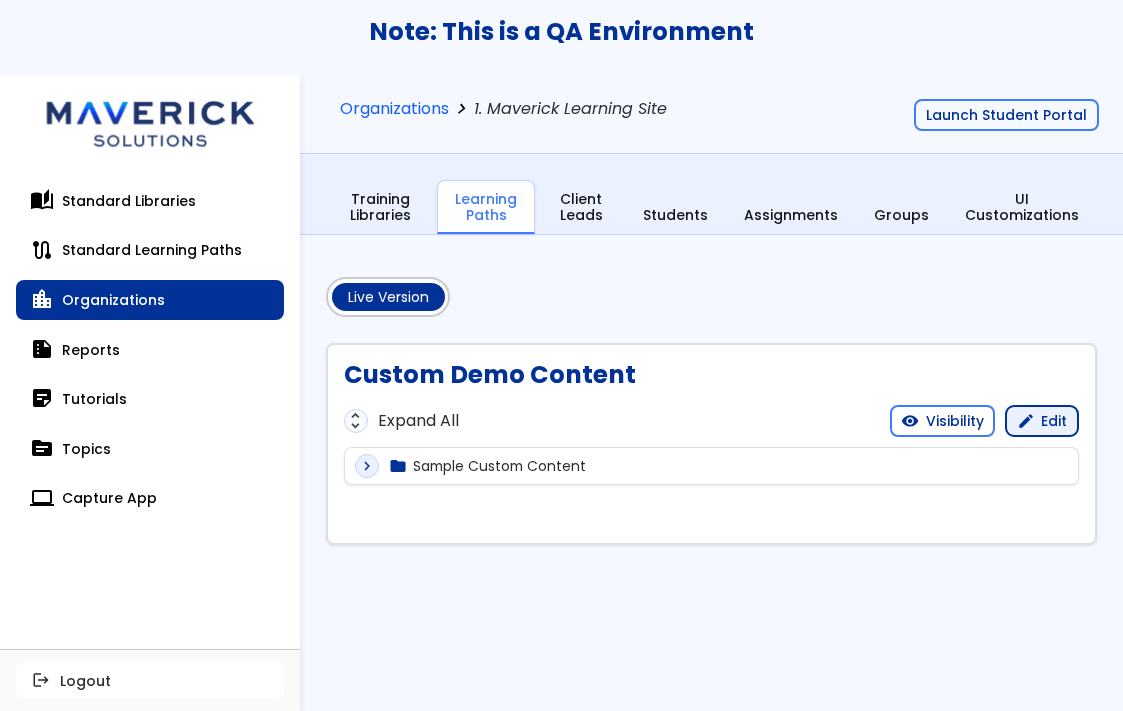 click on "edit Edit" at bounding box center (1042, 421) 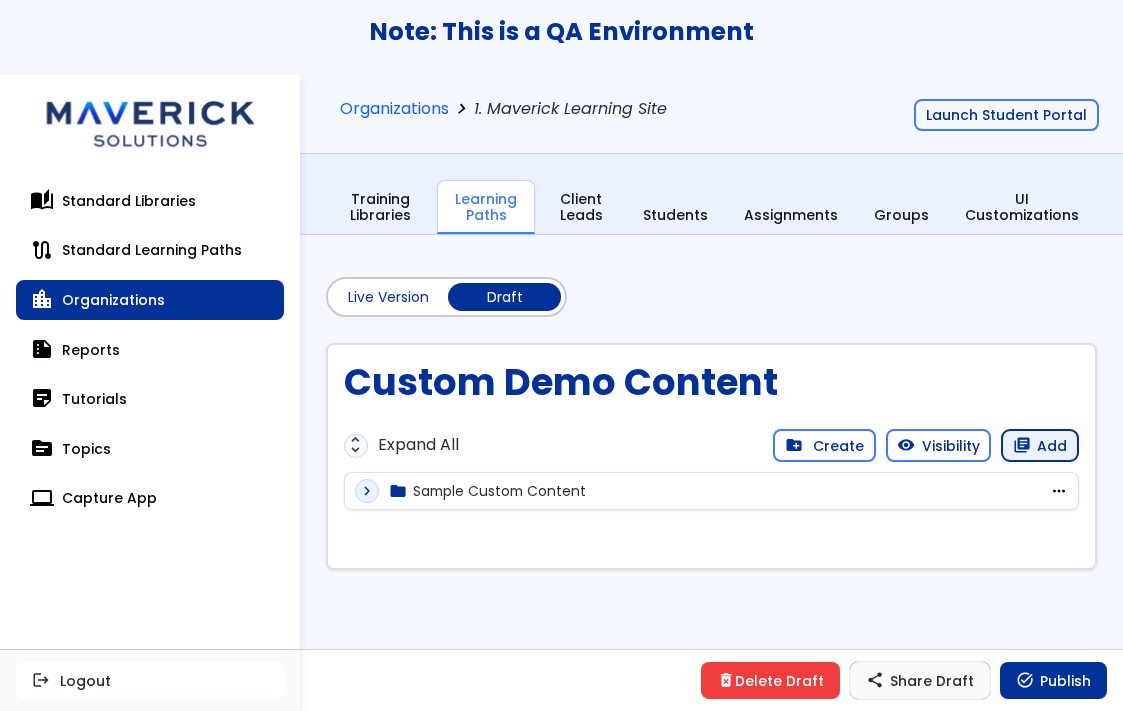 click on "library_books" at bounding box center (1022, 445) 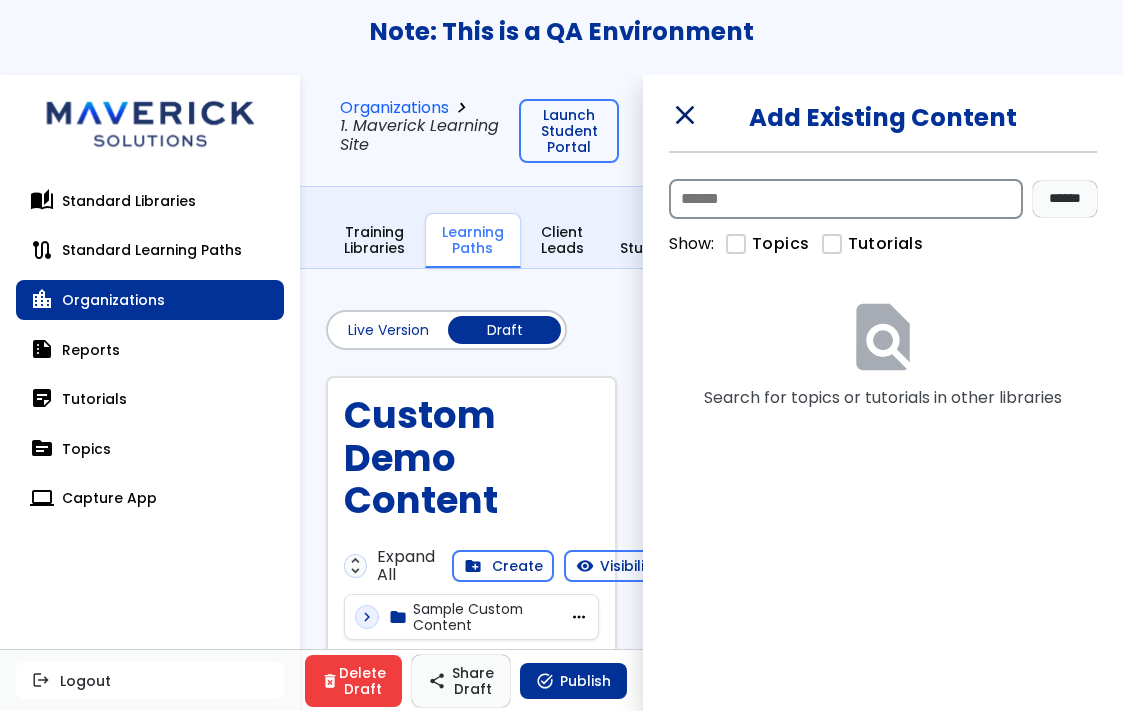 click at bounding box center (846, 199) 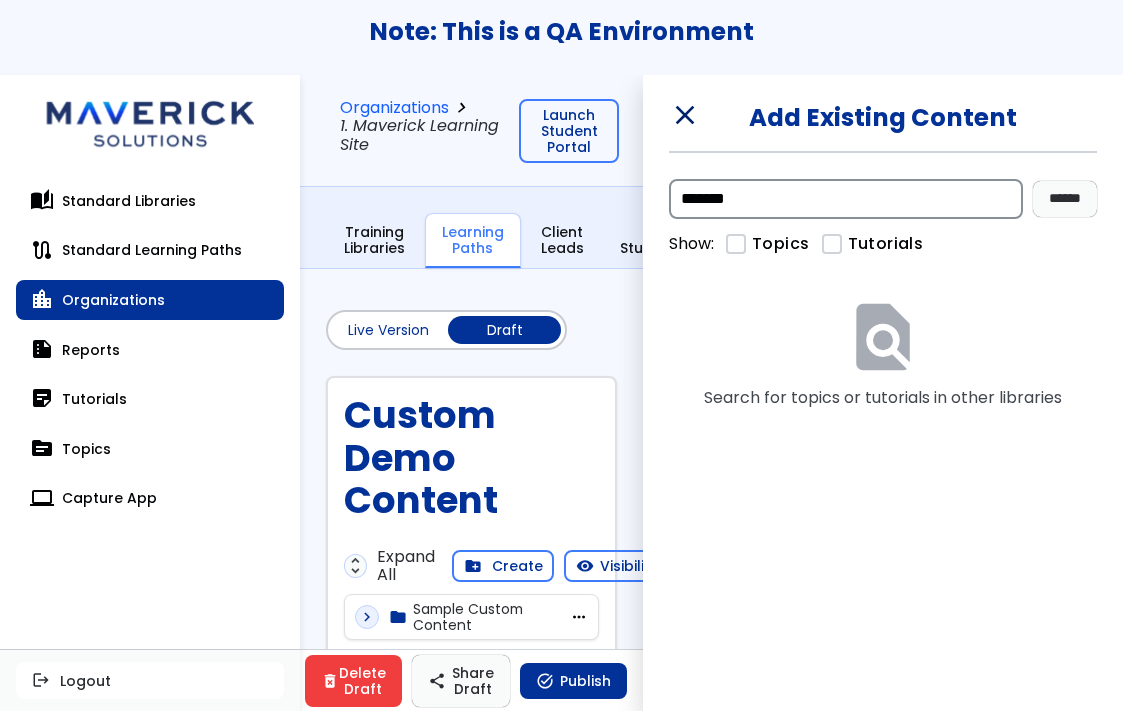 type on "**********" 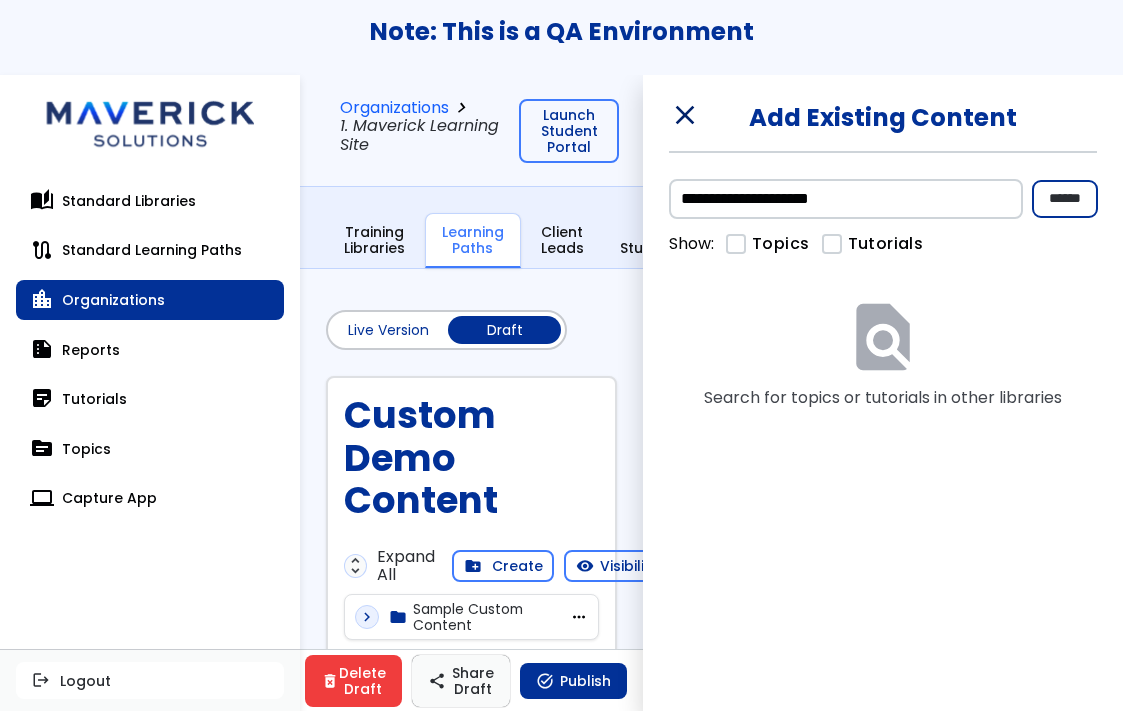 click on "******" at bounding box center [1065, 199] 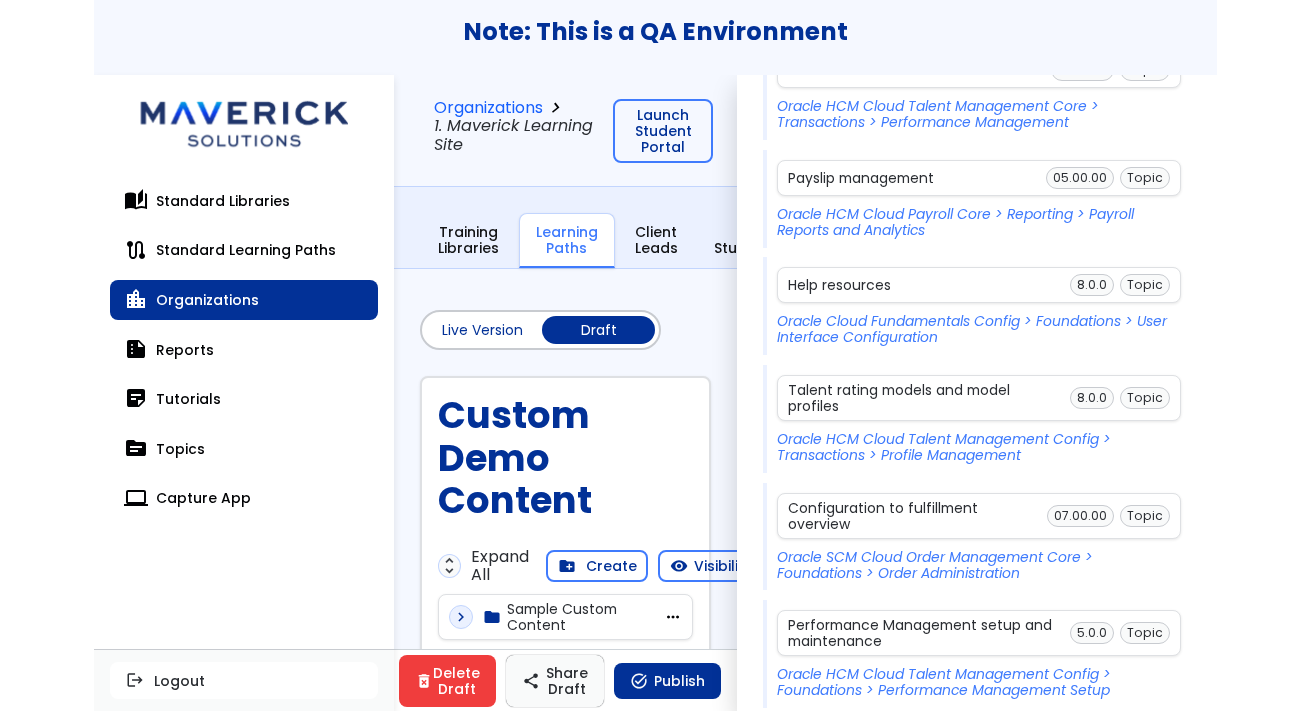 scroll, scrollTop: 0, scrollLeft: 0, axis: both 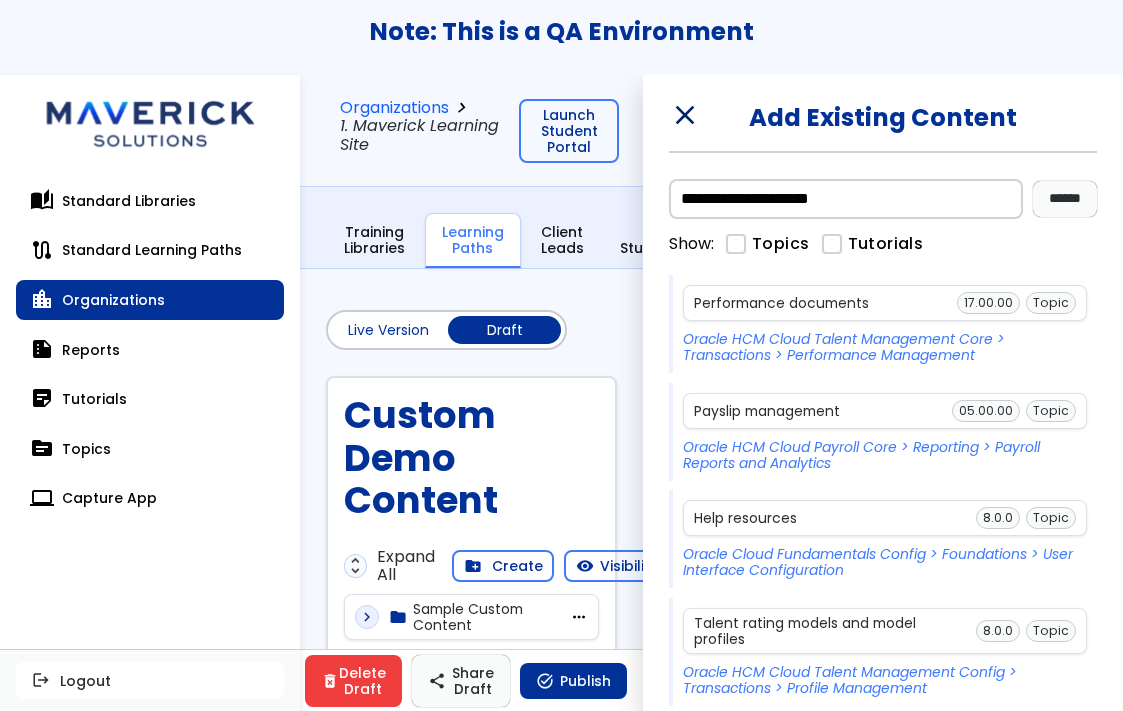 click on "Custom Demo Content" at bounding box center [471, 458] 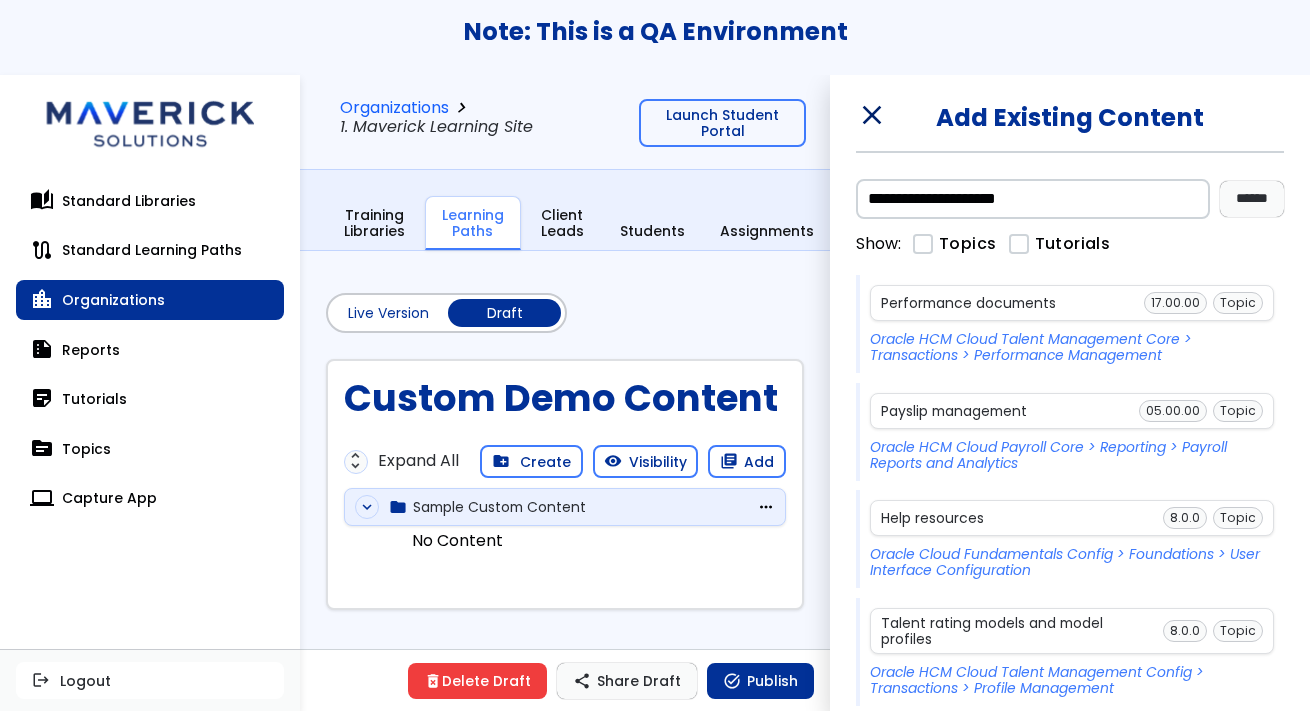 click on "Live Version Draft Custom Demo Content unfold_more Expand All create_new_folder Create visibility Visibility library_books Add expand_more folder Sample Custom Content more_horiz edit Edit delete Delete" at bounding box center [565, 464] 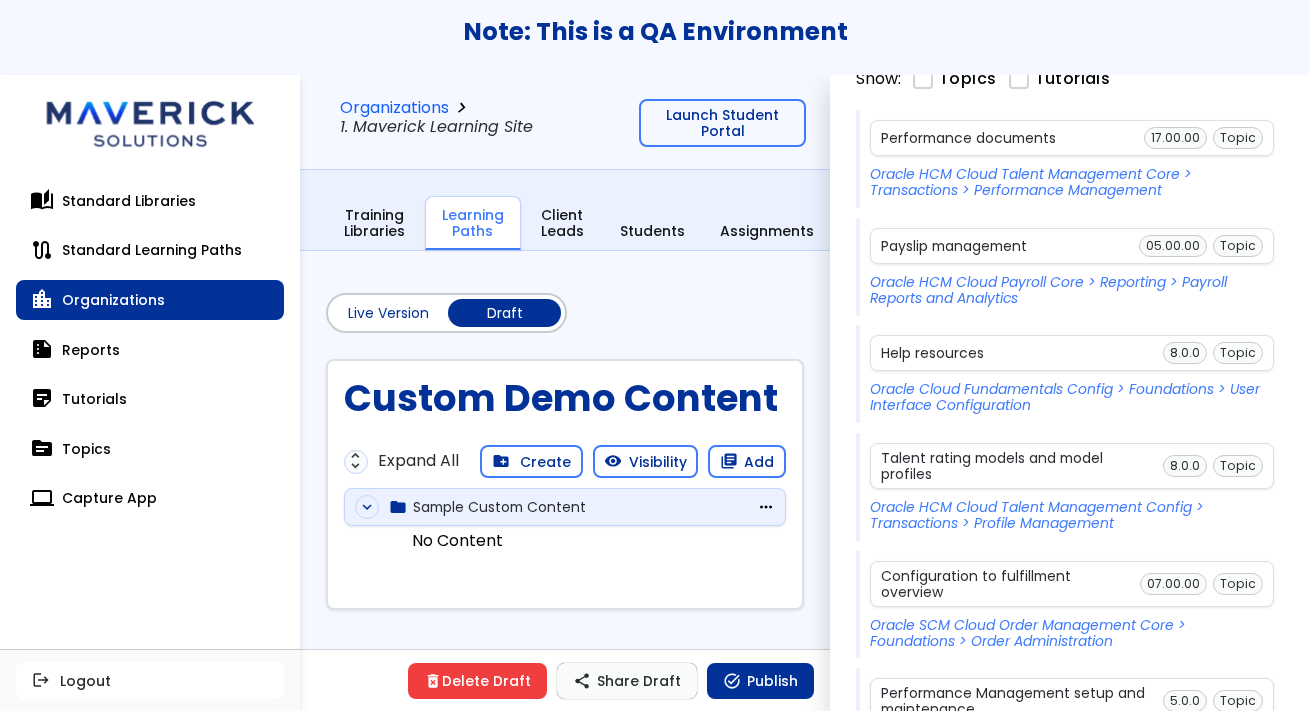 scroll, scrollTop: 0, scrollLeft: 0, axis: both 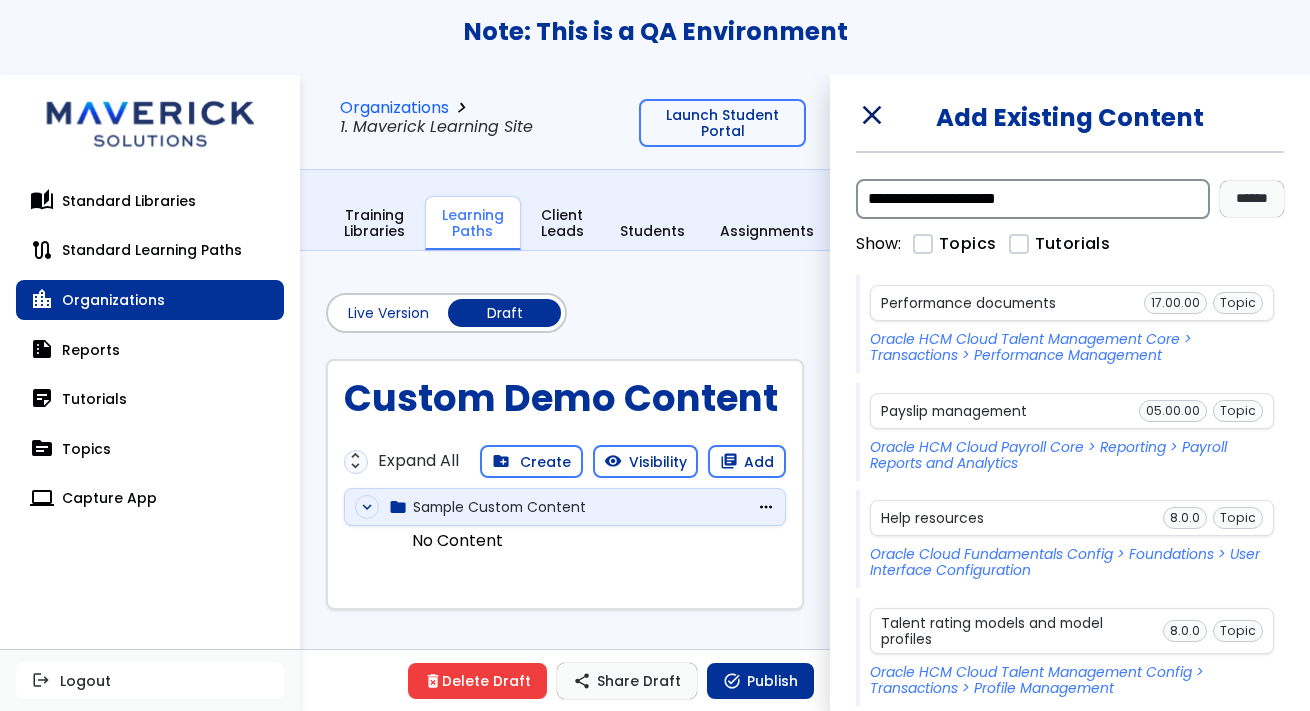 click on "**********" at bounding box center [1033, 199] 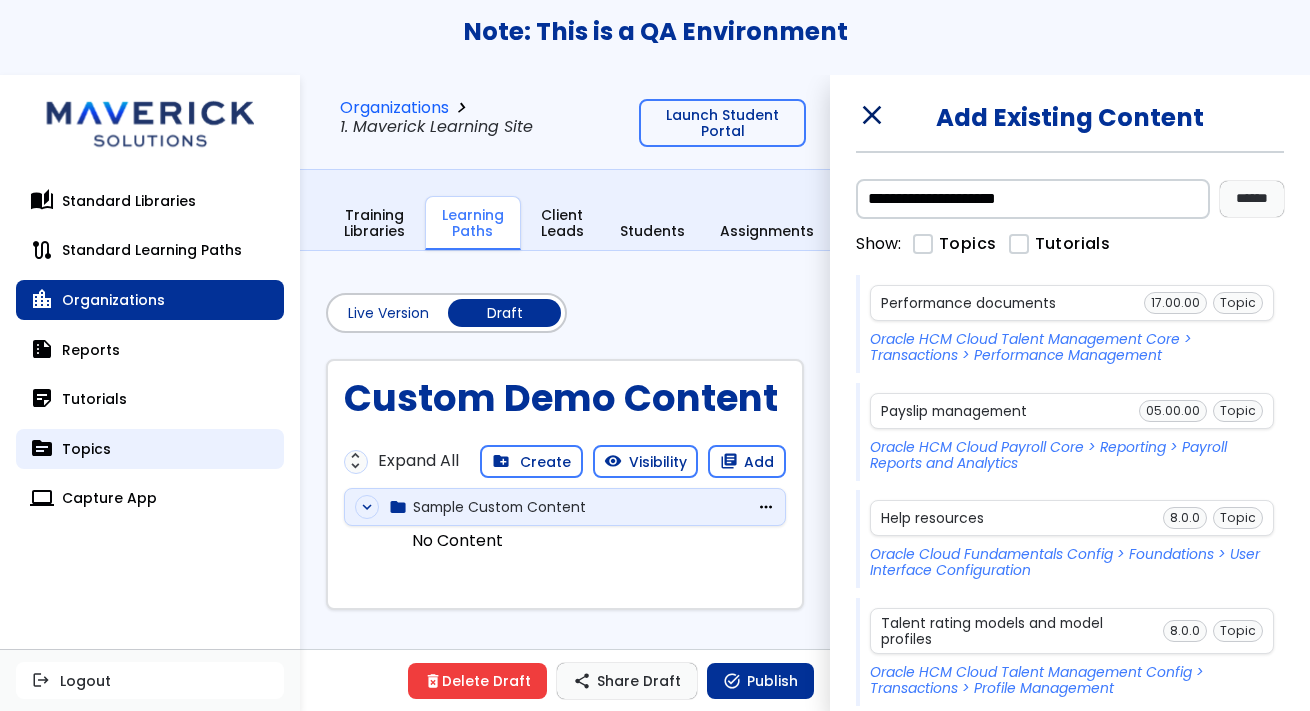 click on "topic  Topics" at bounding box center [150, 449] 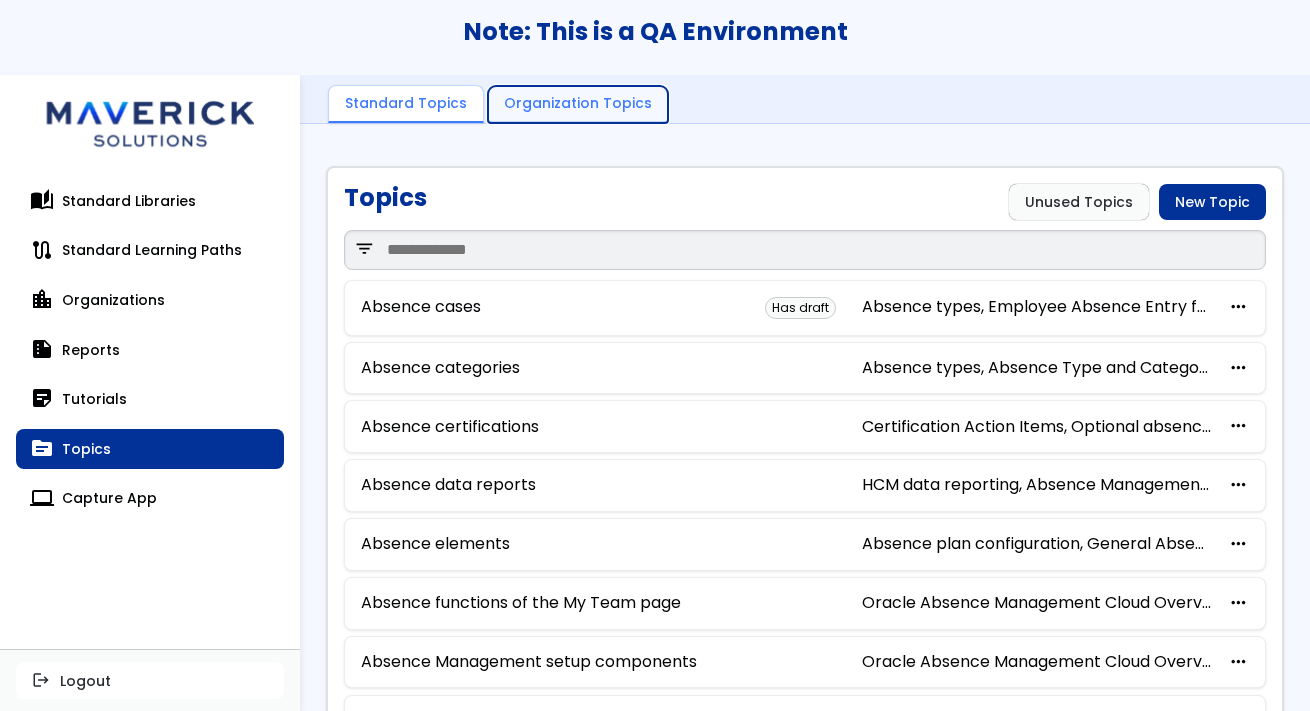 click on "Organization Topics" at bounding box center [578, 105] 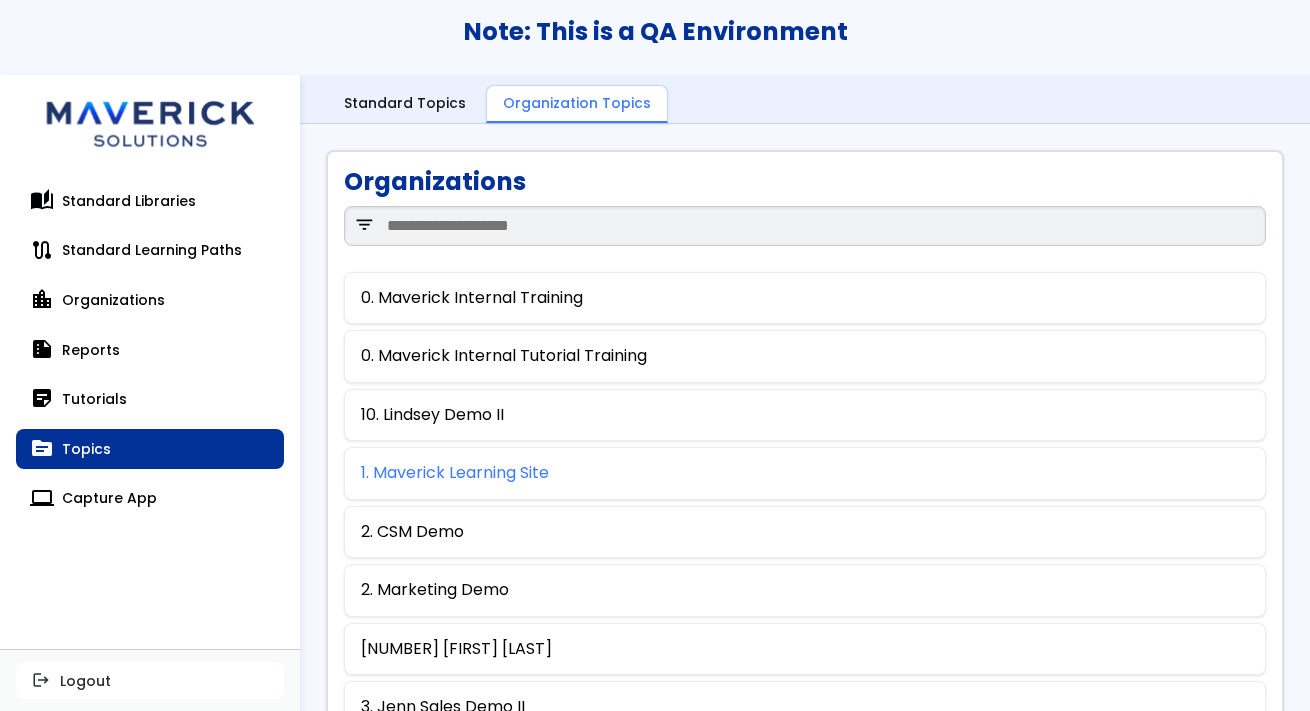 click on "1. Maverick Learning Site" at bounding box center (455, 473) 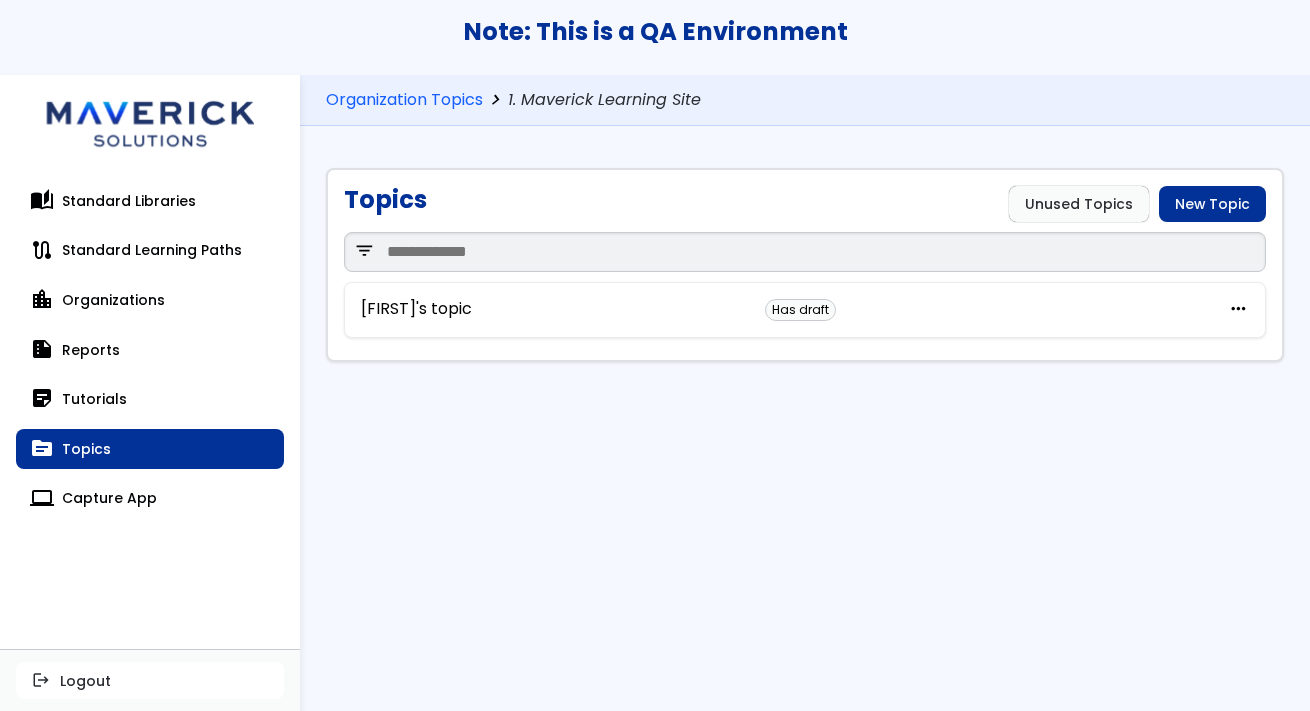click on "Topics Unused Topics New Topic filter_list Justin's topic Has draft more_horiz edit Edit delete Delete" at bounding box center (805, 431) 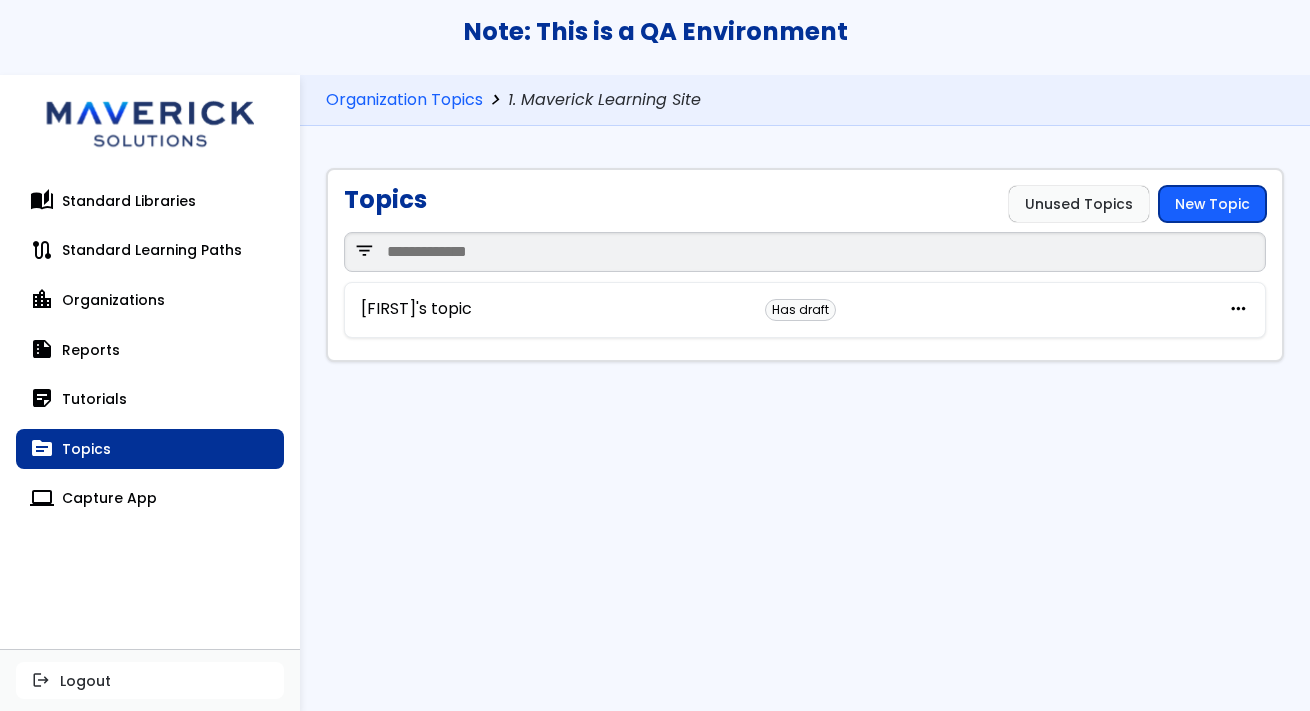 click on "New Topic" at bounding box center (1212, 204) 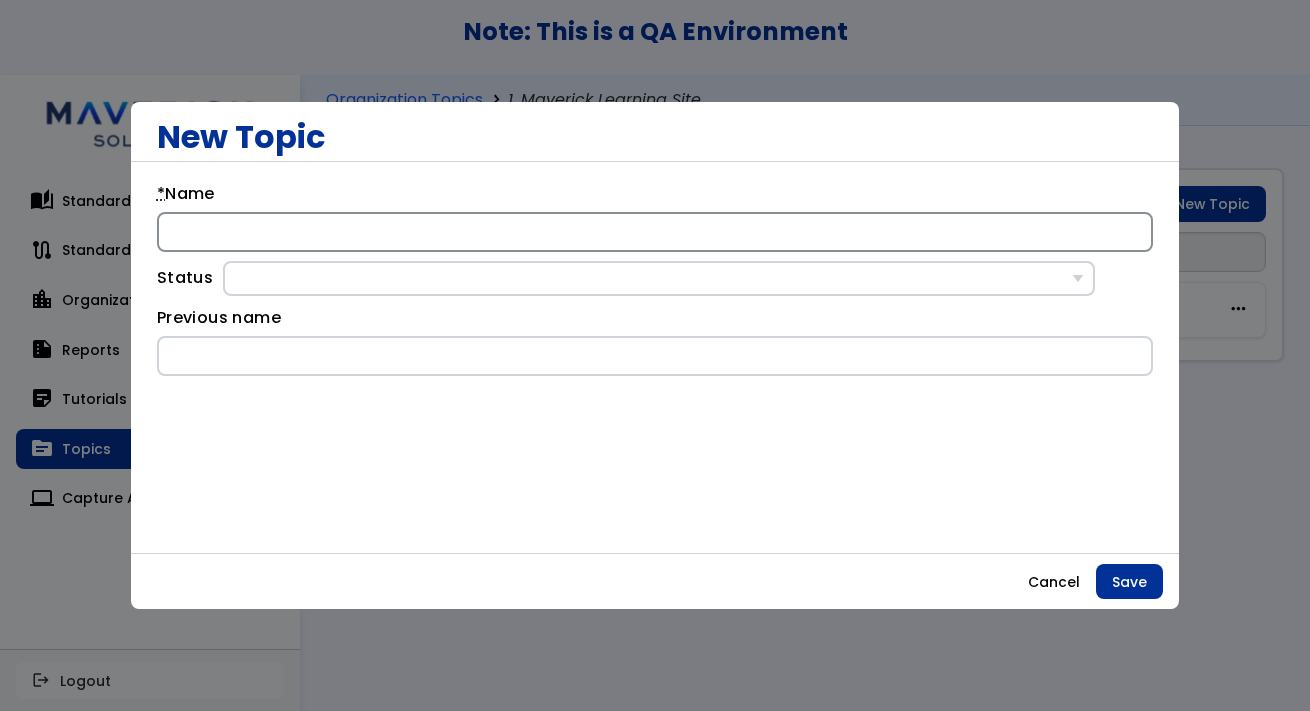 click on "*  Name" at bounding box center [655, 232] 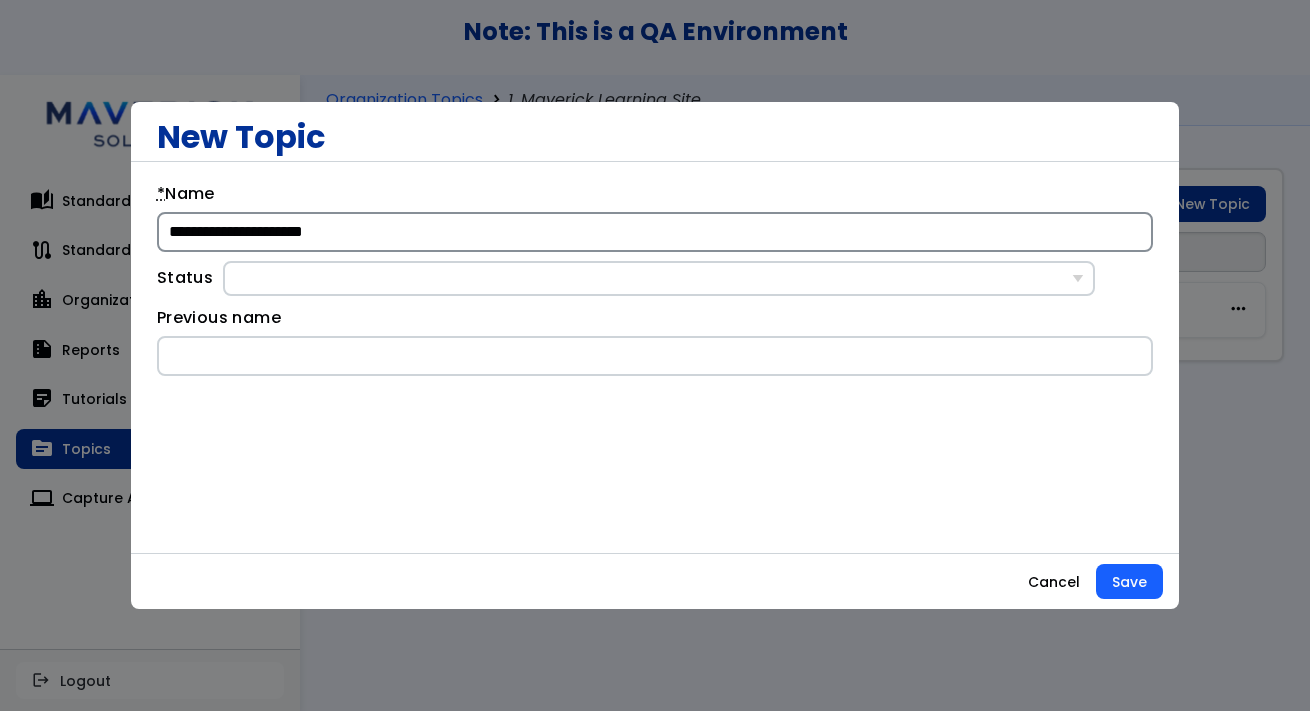 type on "**********" 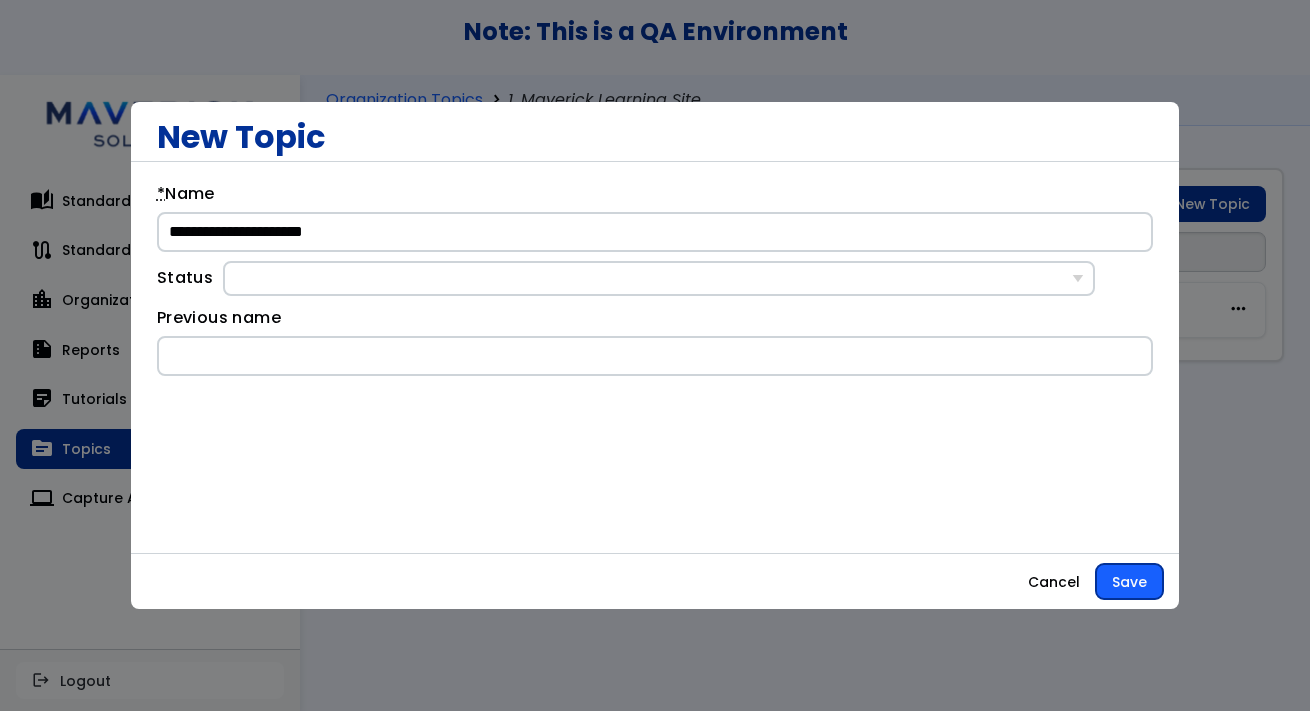 click on "Save" at bounding box center [1129, 582] 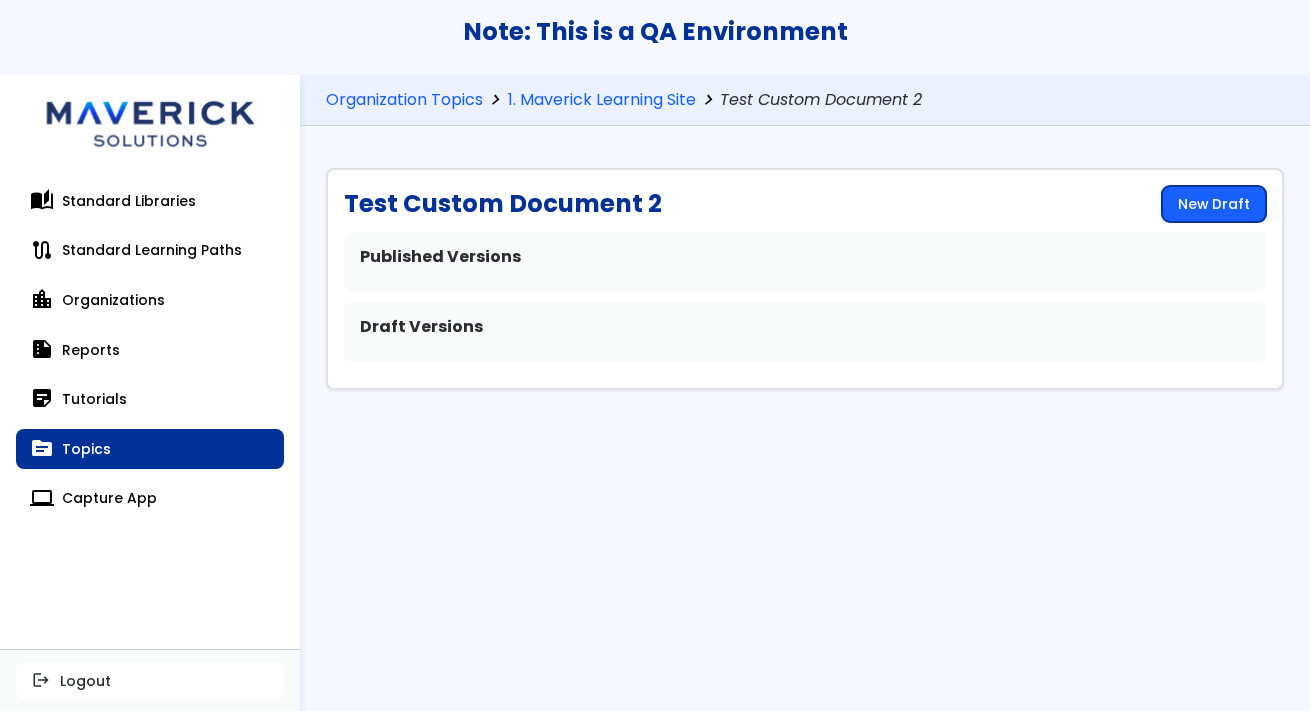 click on "New Draft" at bounding box center [1214, 204] 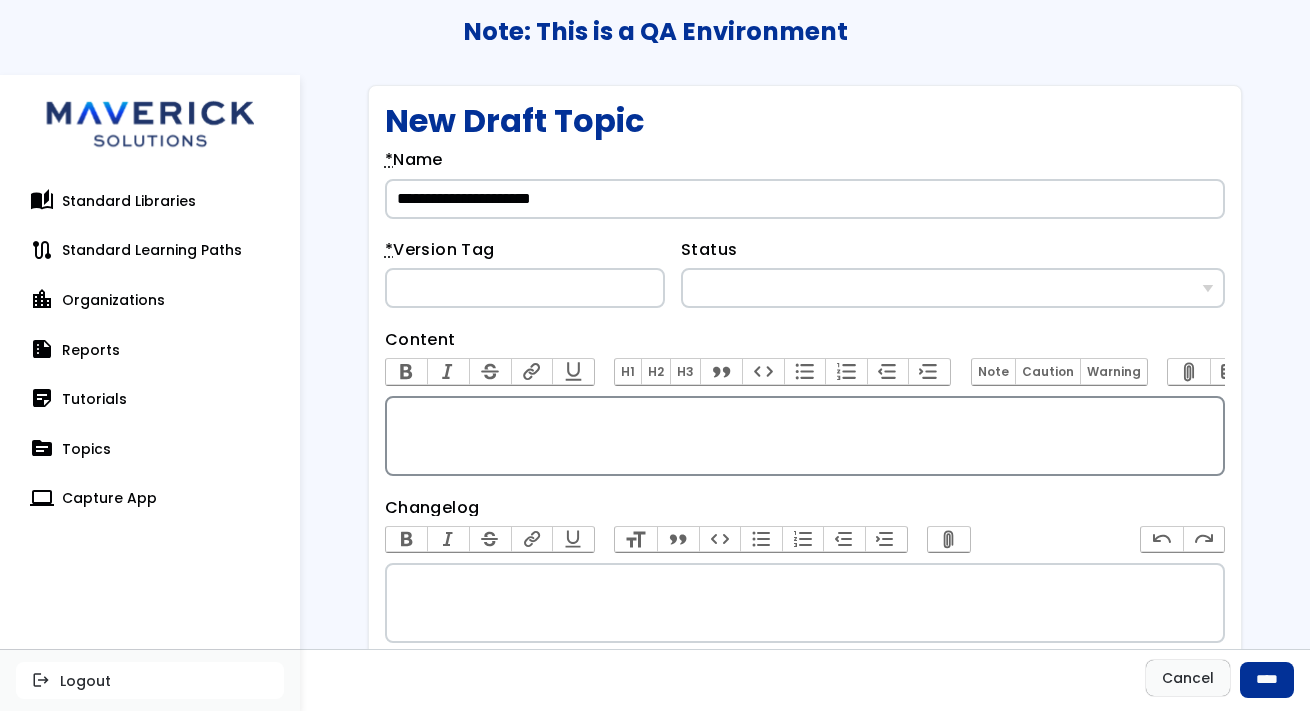 click at bounding box center (805, 436) 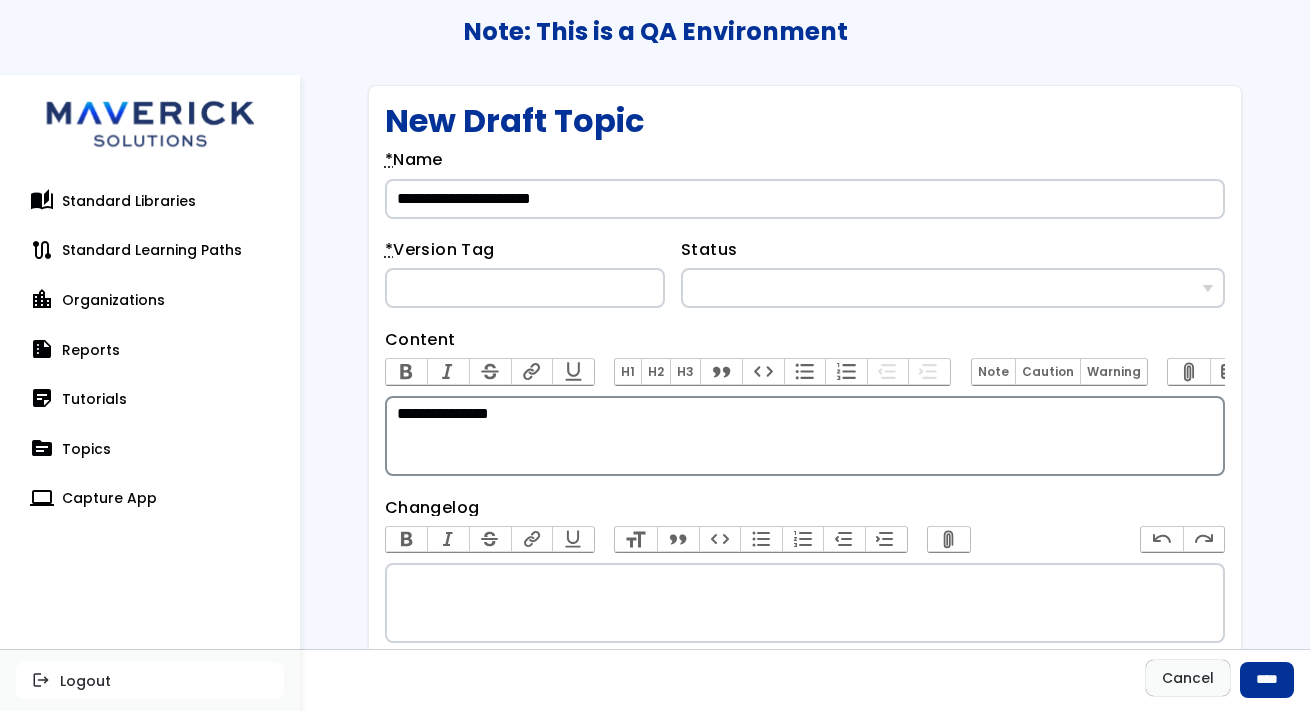 click on "**********" at bounding box center [805, 414] 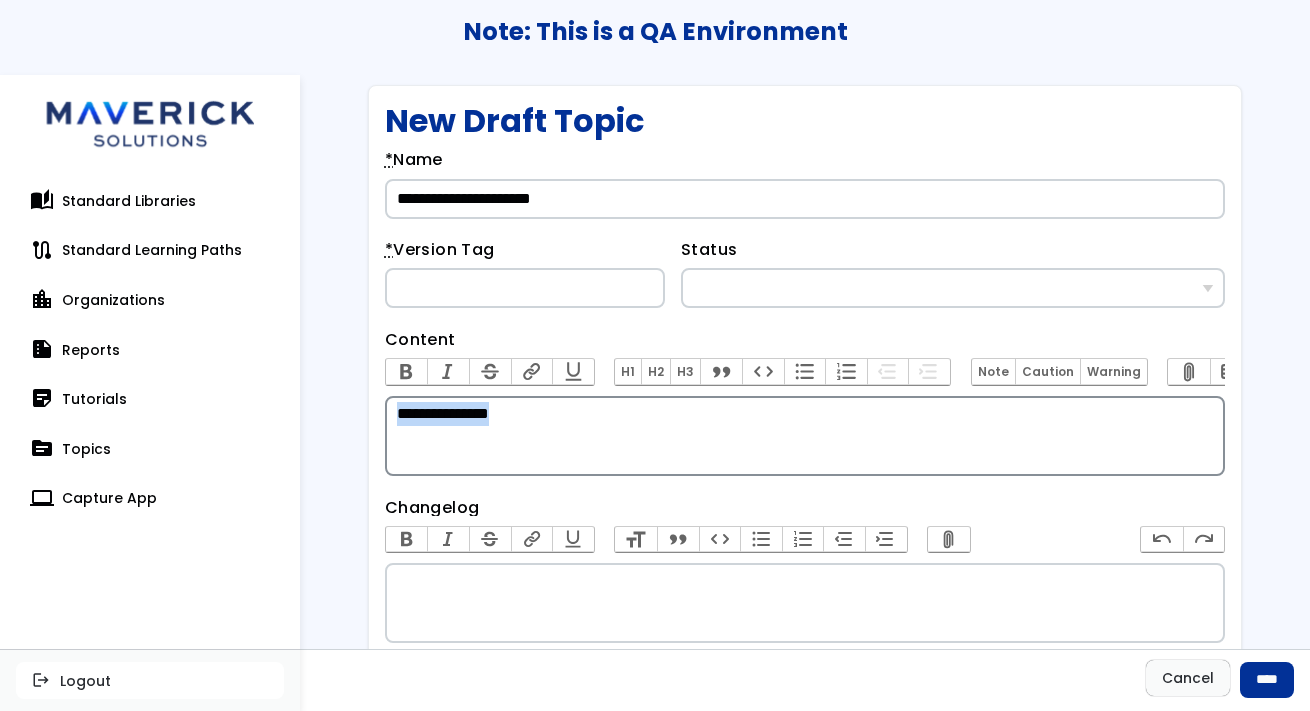 click on "**********" at bounding box center [805, 414] 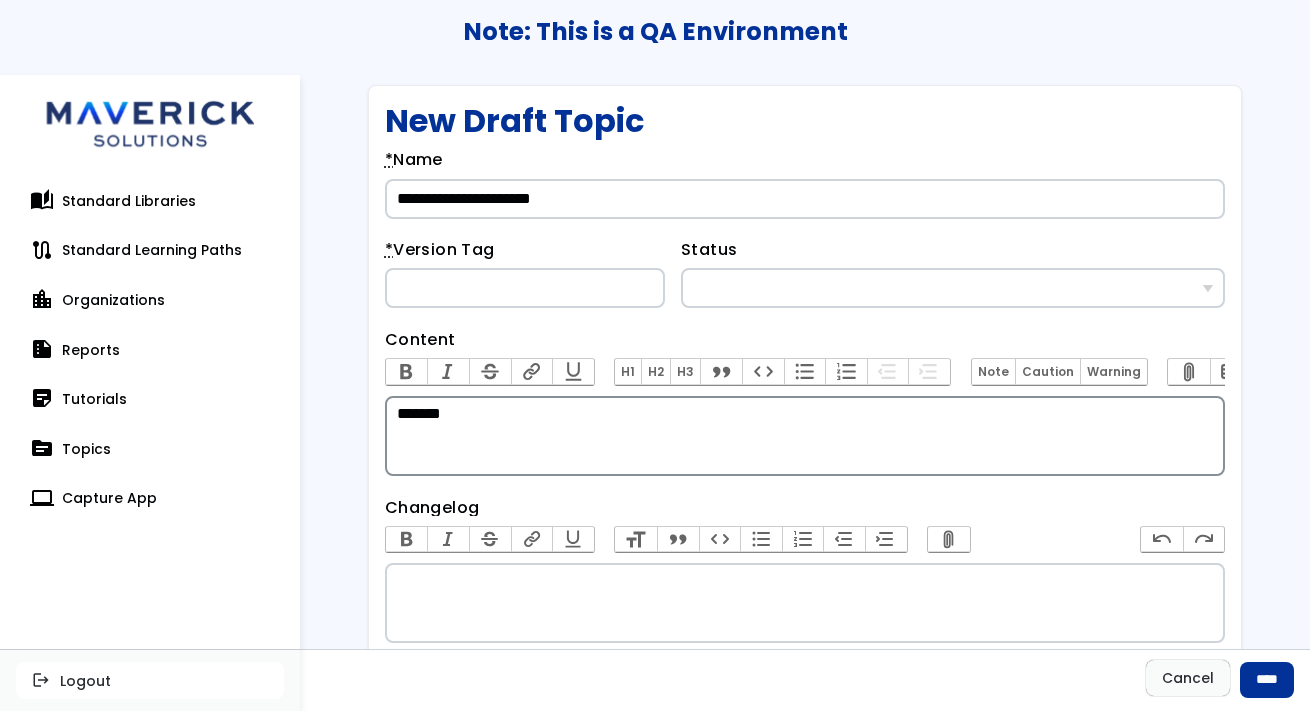 click on "*******" at bounding box center (805, 414) 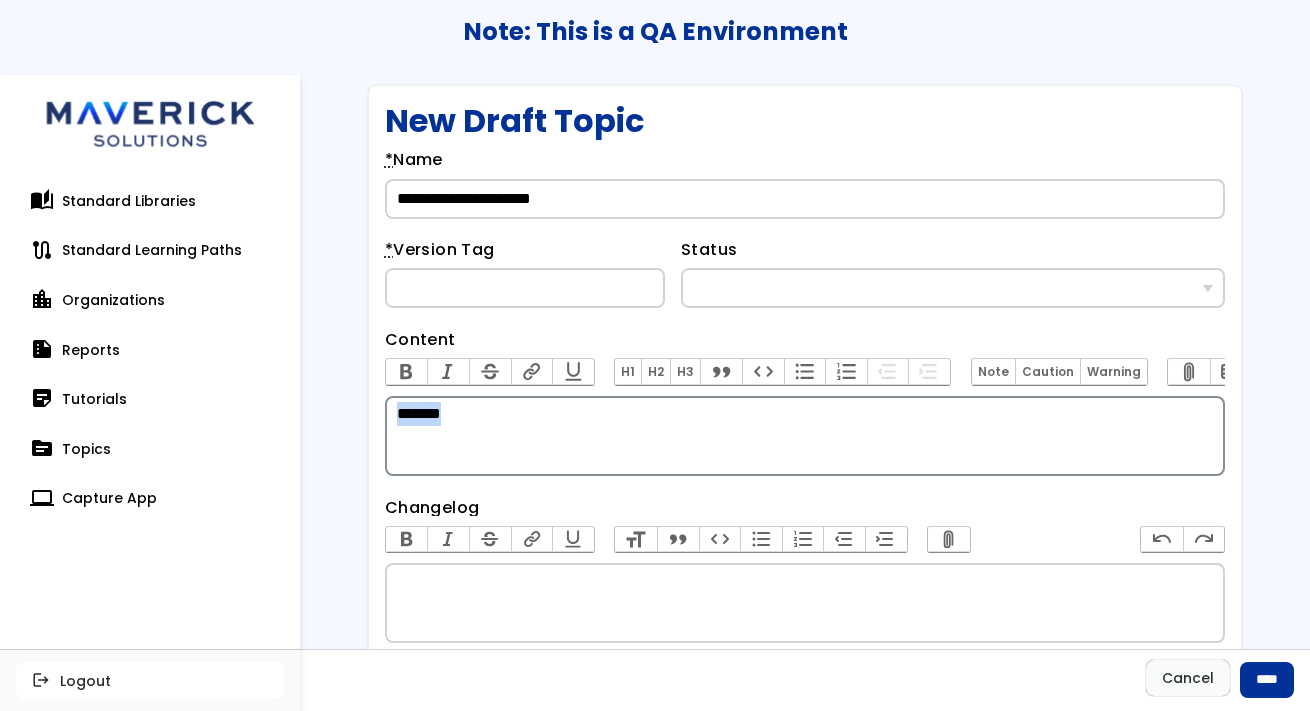 click on "*******" at bounding box center (805, 414) 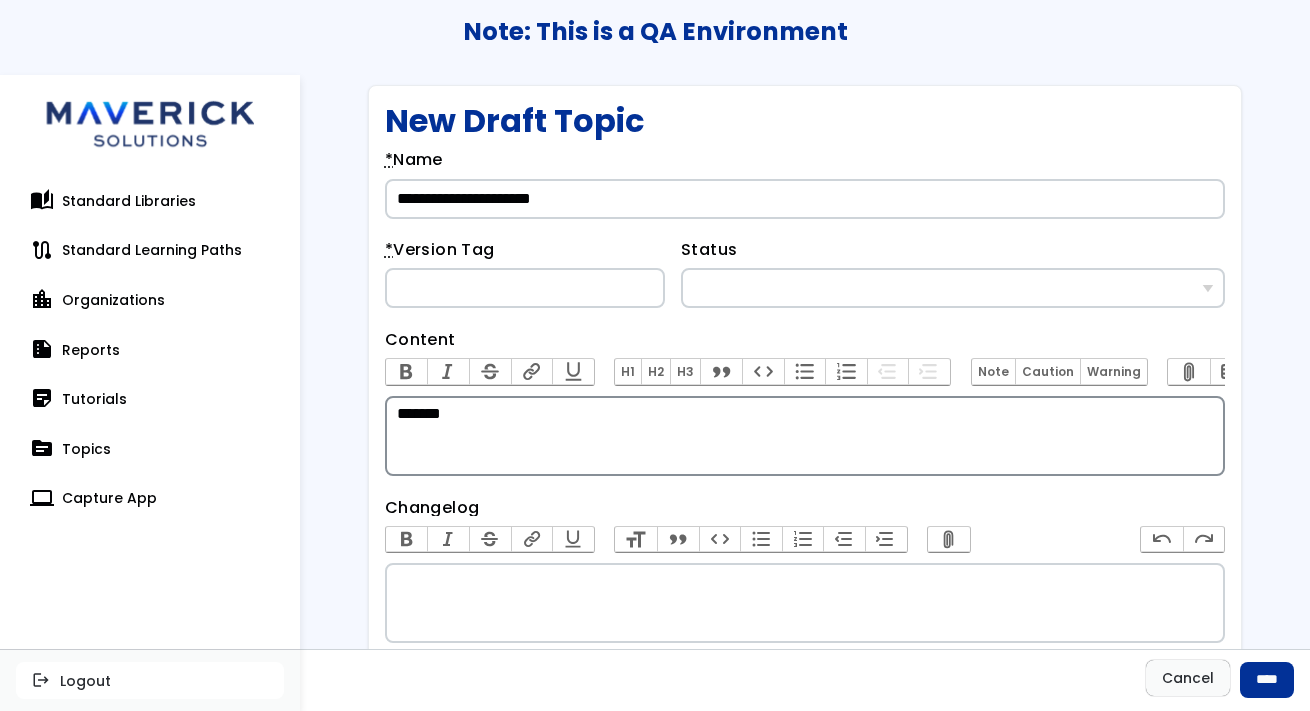 type on "**********" 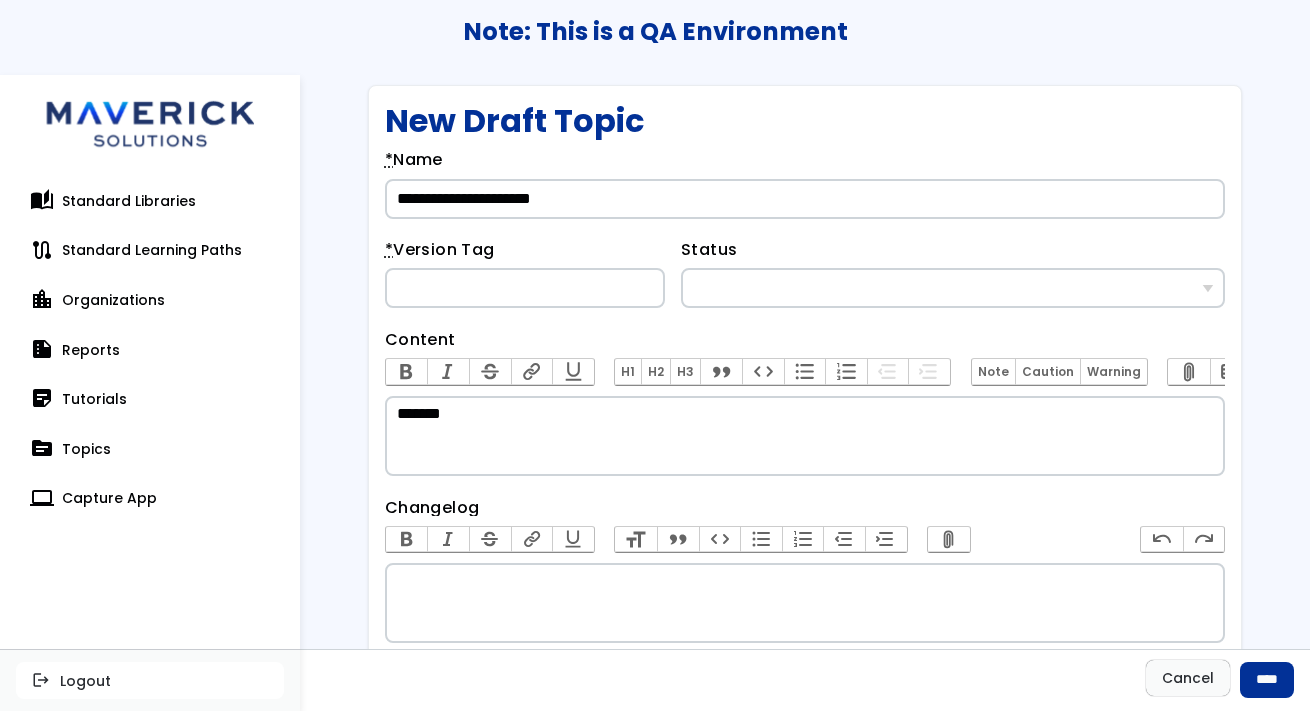 click on "Cancel ****" at bounding box center (805, 680) 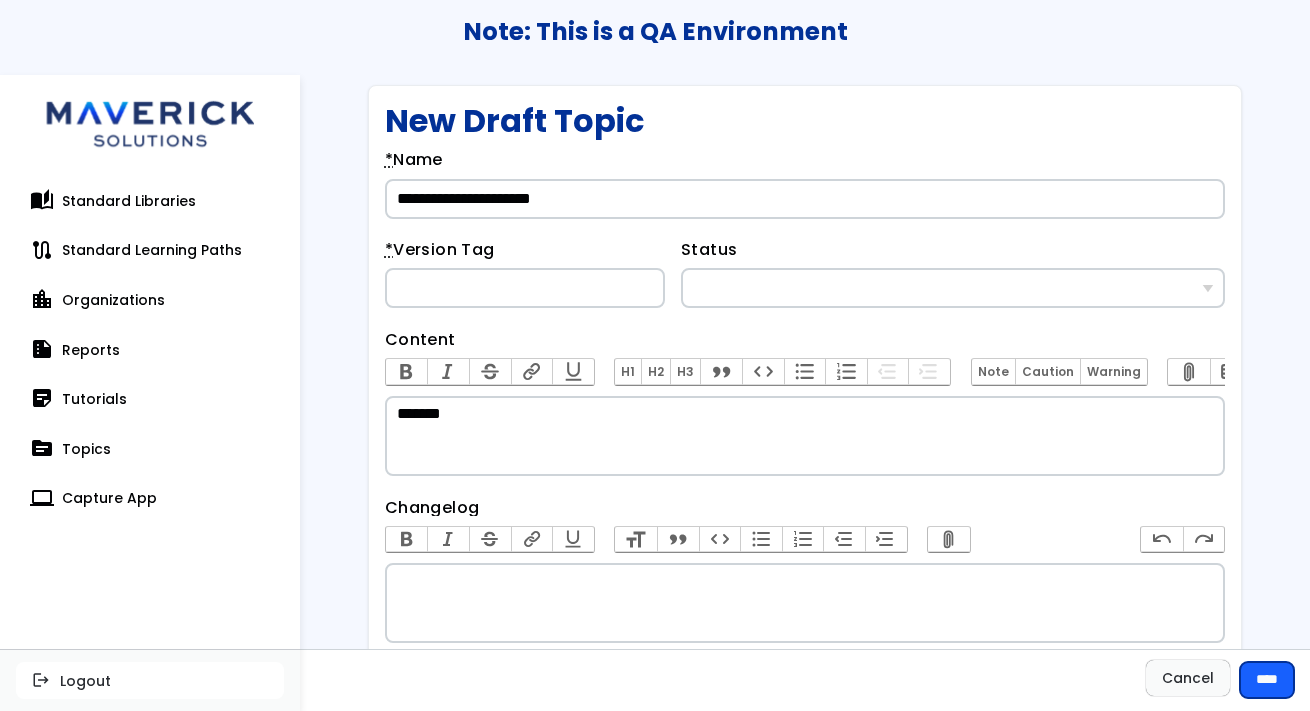 click on "****" at bounding box center (1267, 680) 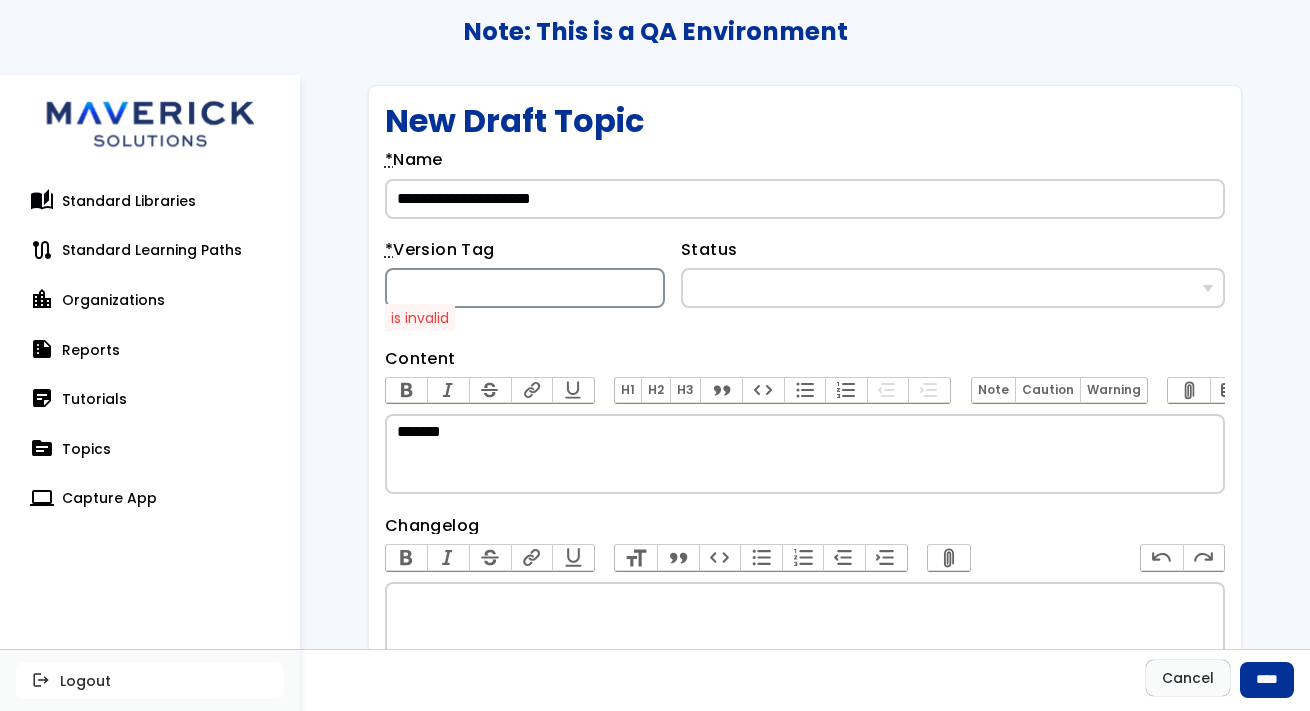 click on "*  Version Tag" at bounding box center [525, 288] 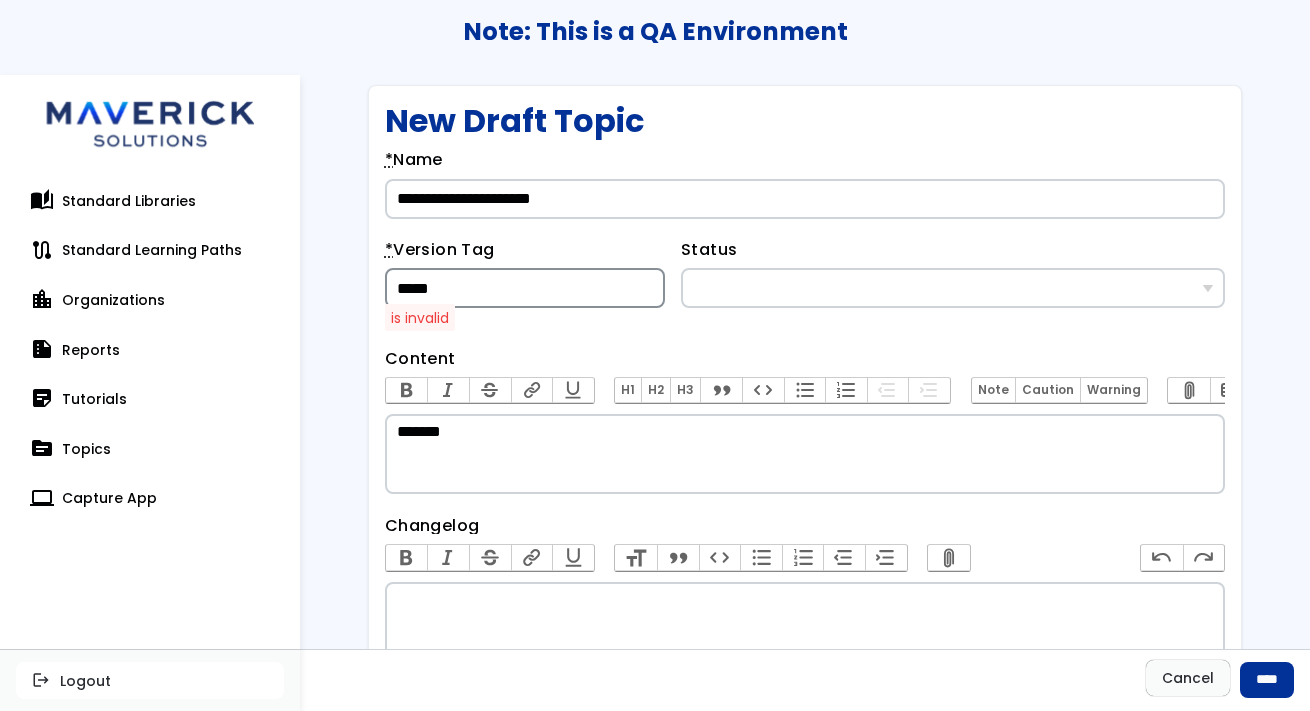click on "*****" at bounding box center (525, 288) 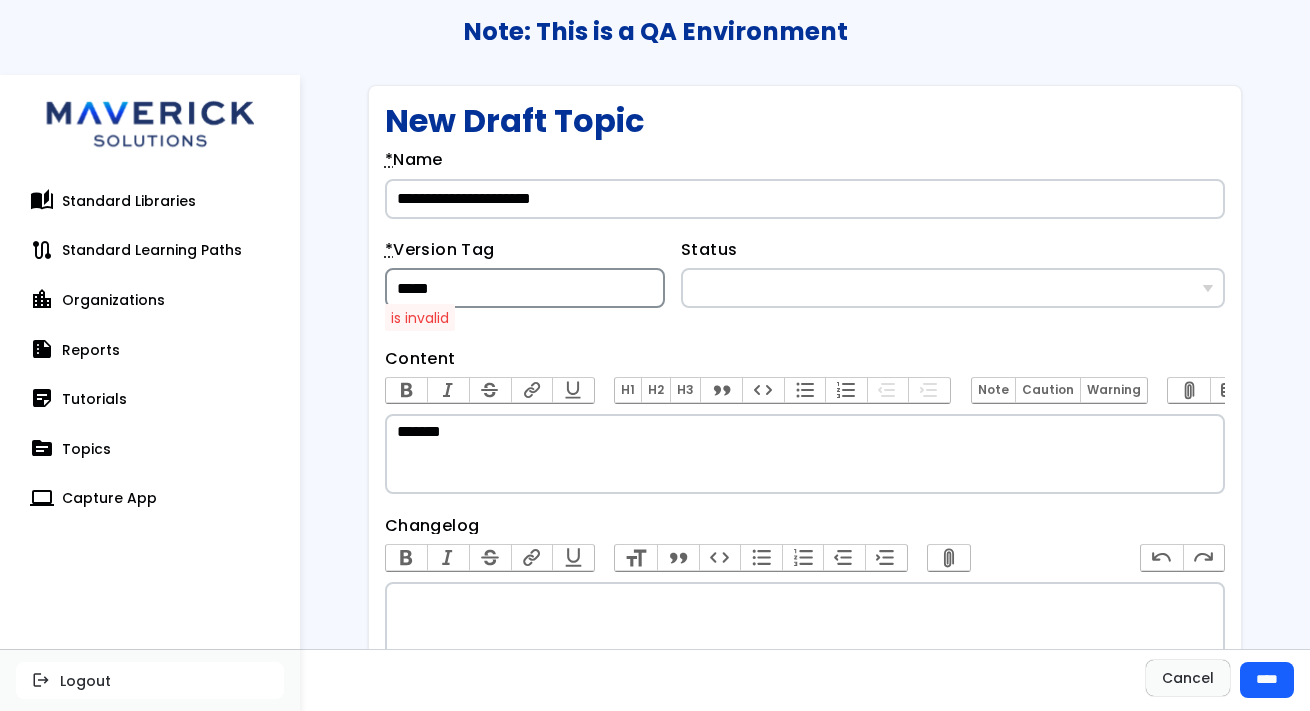 type on "*****" 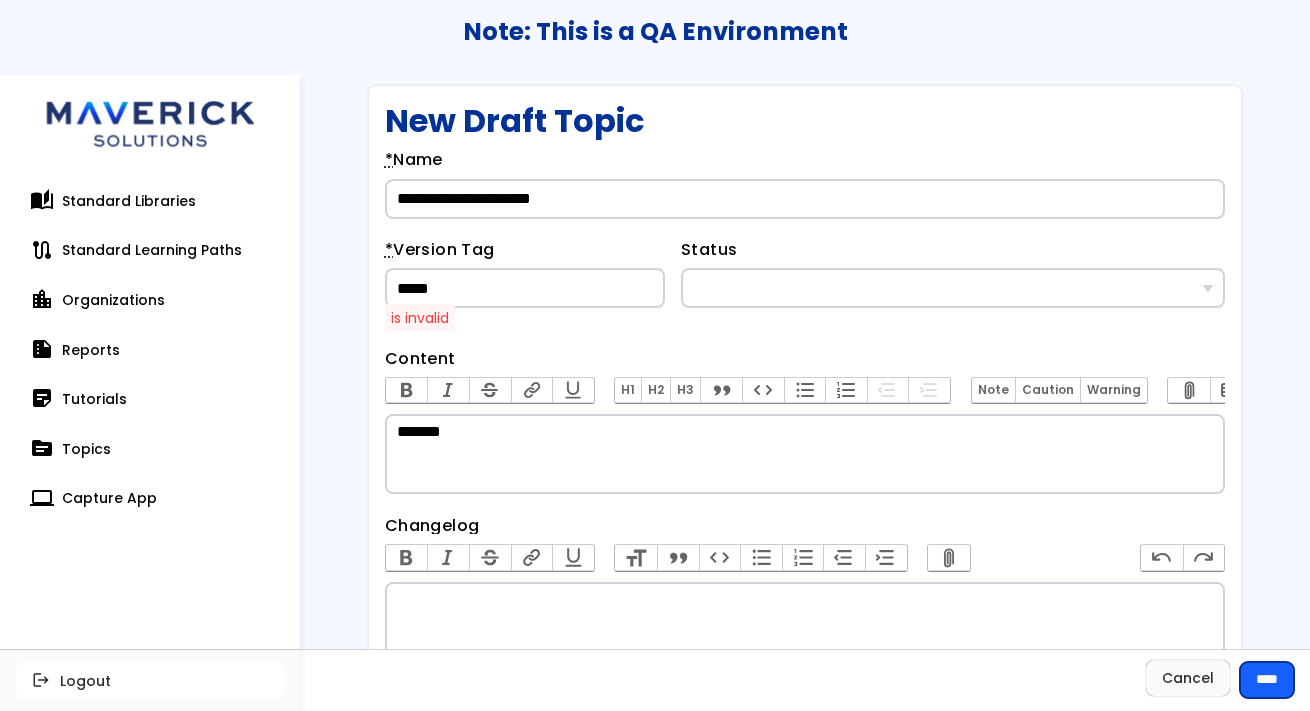 click on "****" at bounding box center (1267, 680) 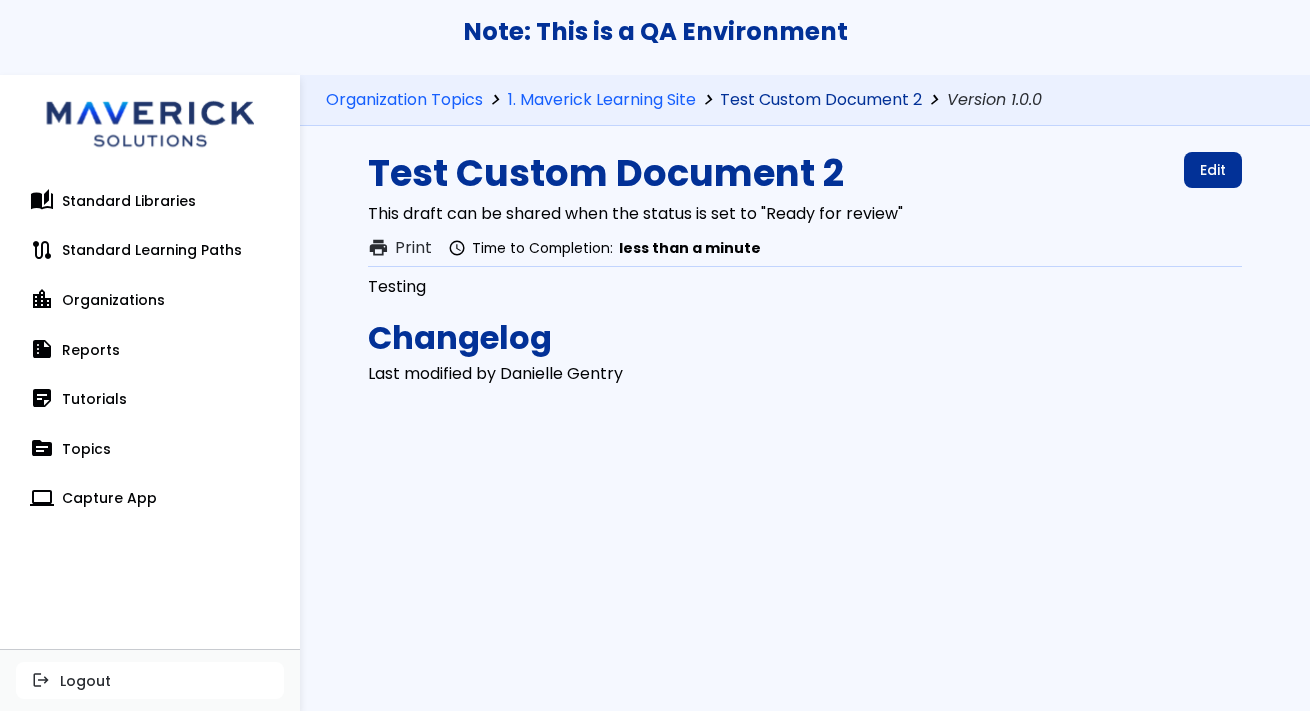 click on "Test Custom Document 2" at bounding box center [821, 100] 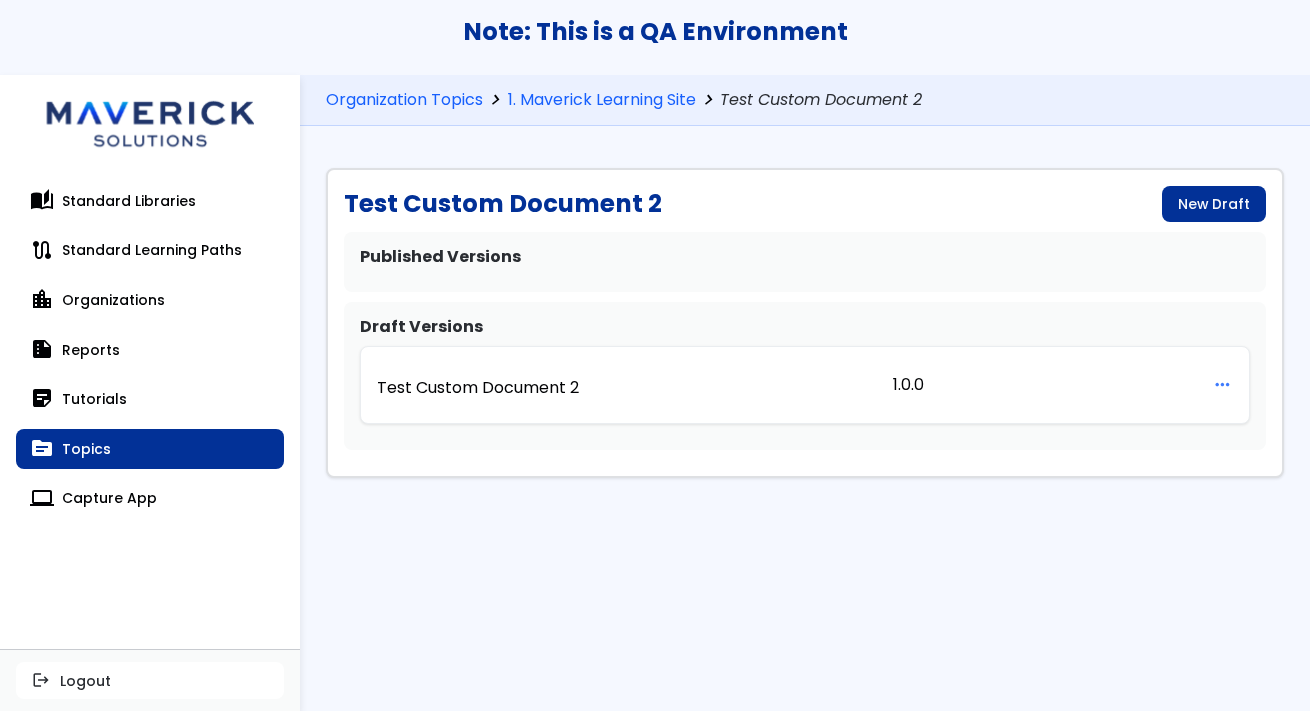 click on "more_horiz" at bounding box center (1222, 385) 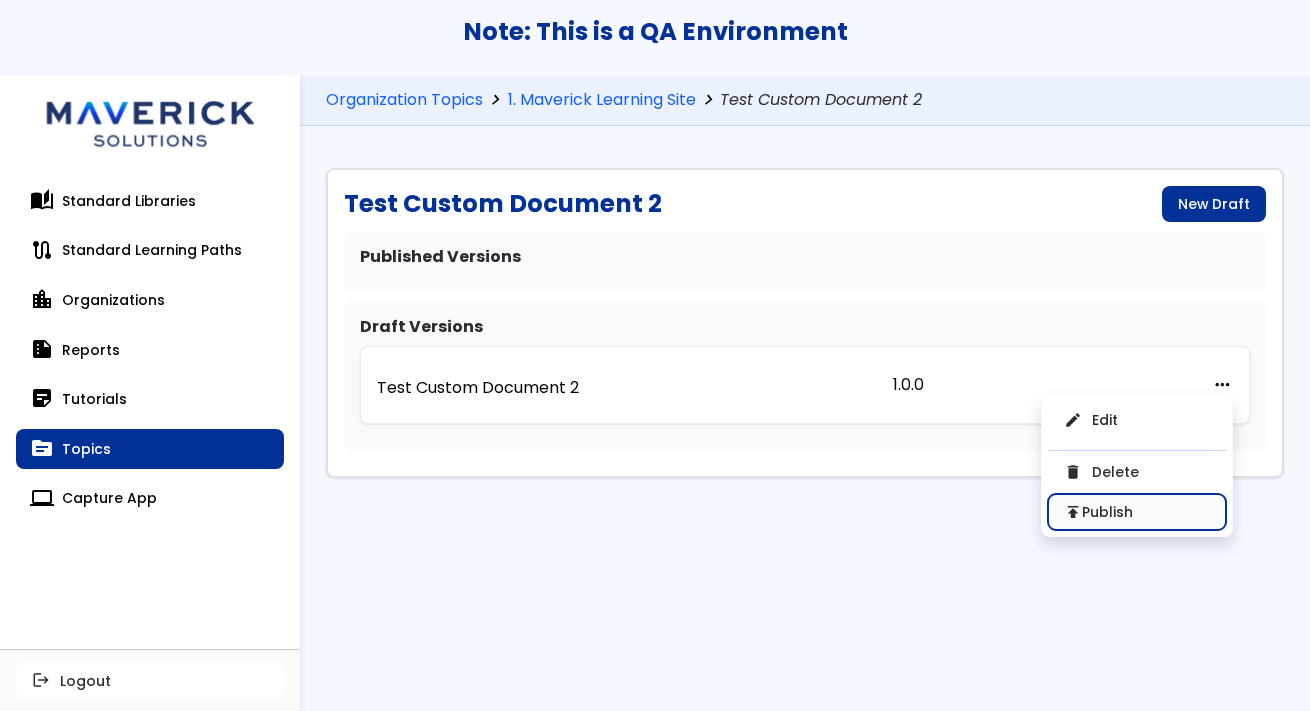 click on "publish Publish" at bounding box center (1137, 472) 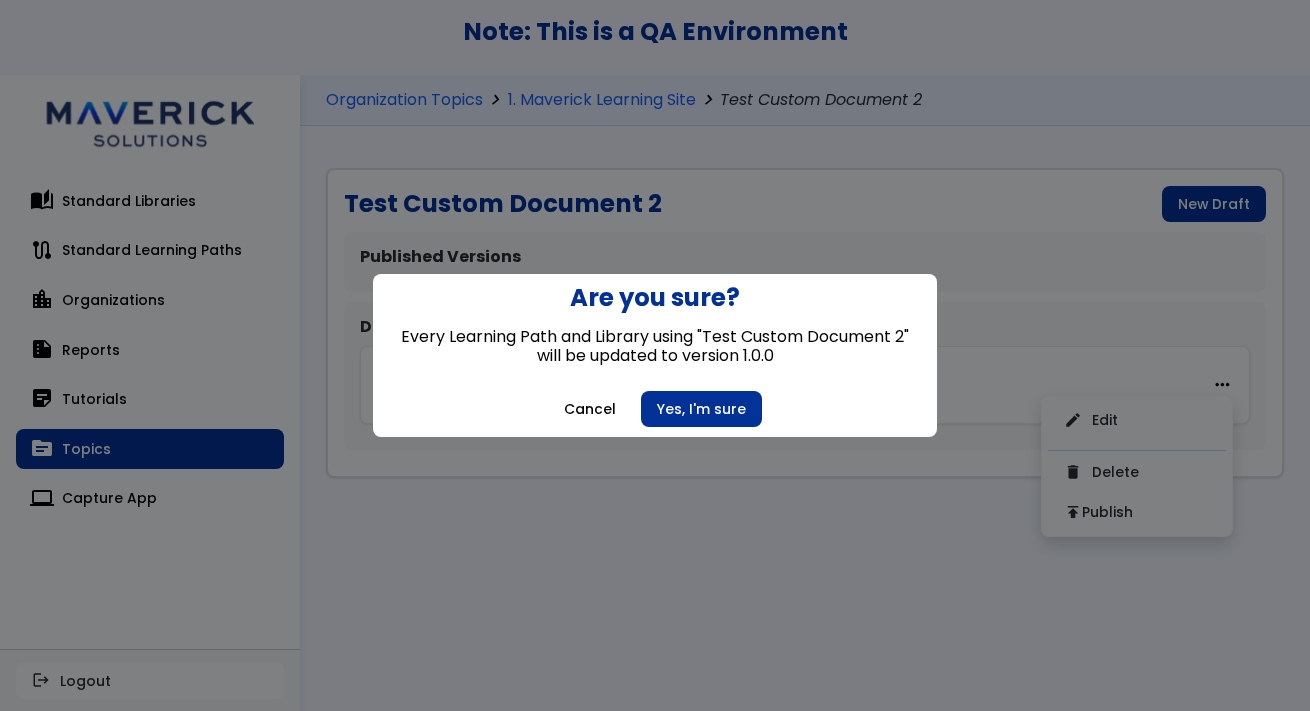 click on "Are you sure? Every Learning Path and Library using "Test Custom Document 2" will be updated to version 1.0.0 Cancel Yes, I'm sure" at bounding box center [655, 355] 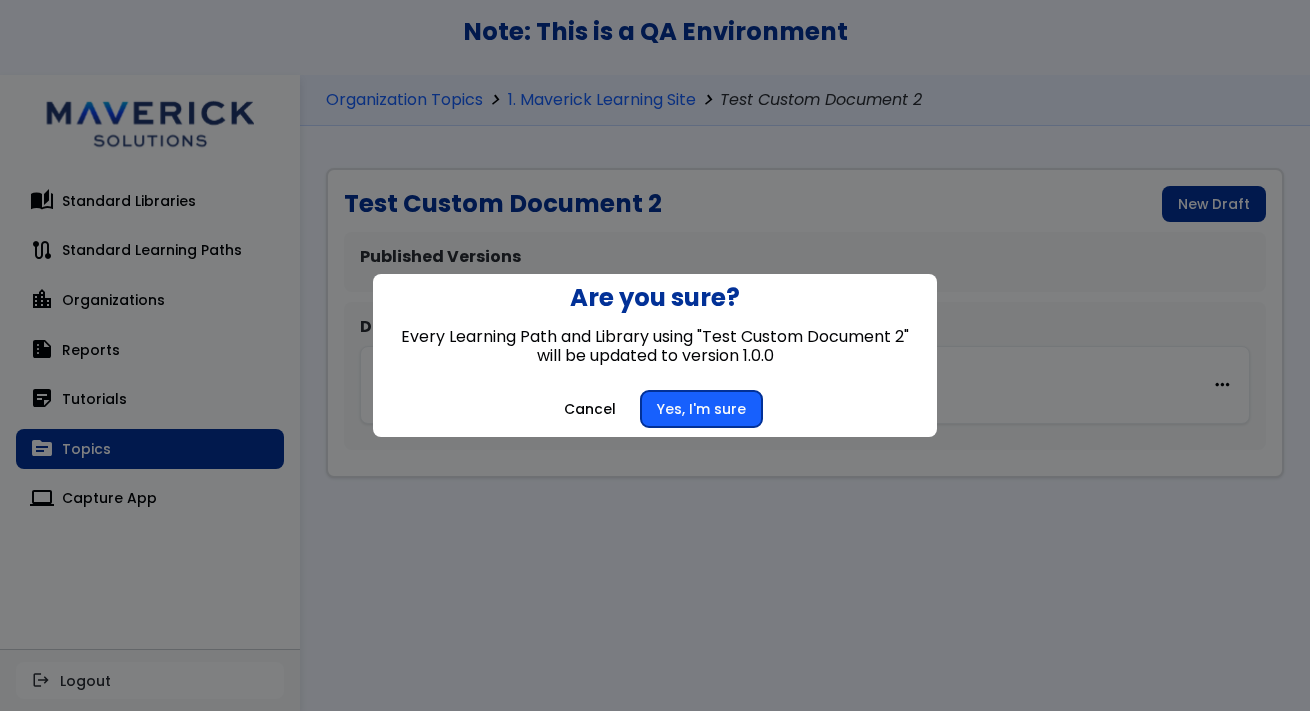 click on "Yes, I'm sure" at bounding box center (701, 409) 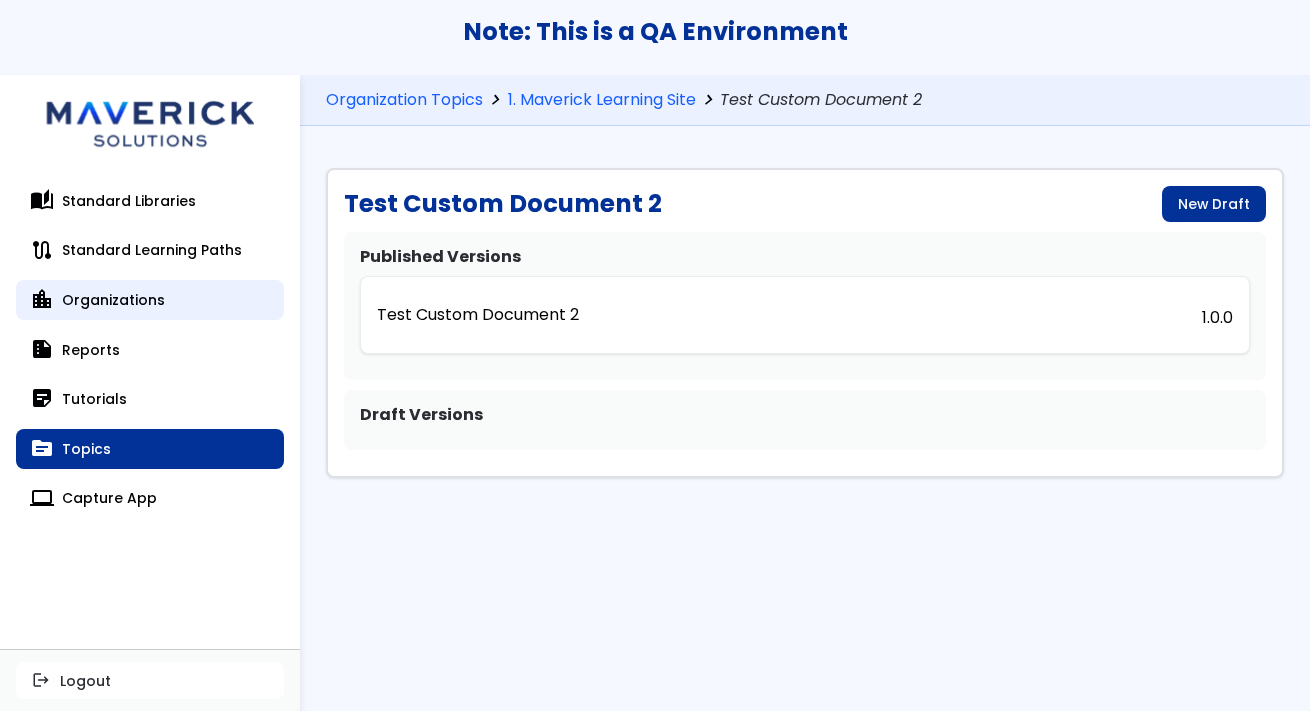 click on "location_city  Organizations" at bounding box center [150, 300] 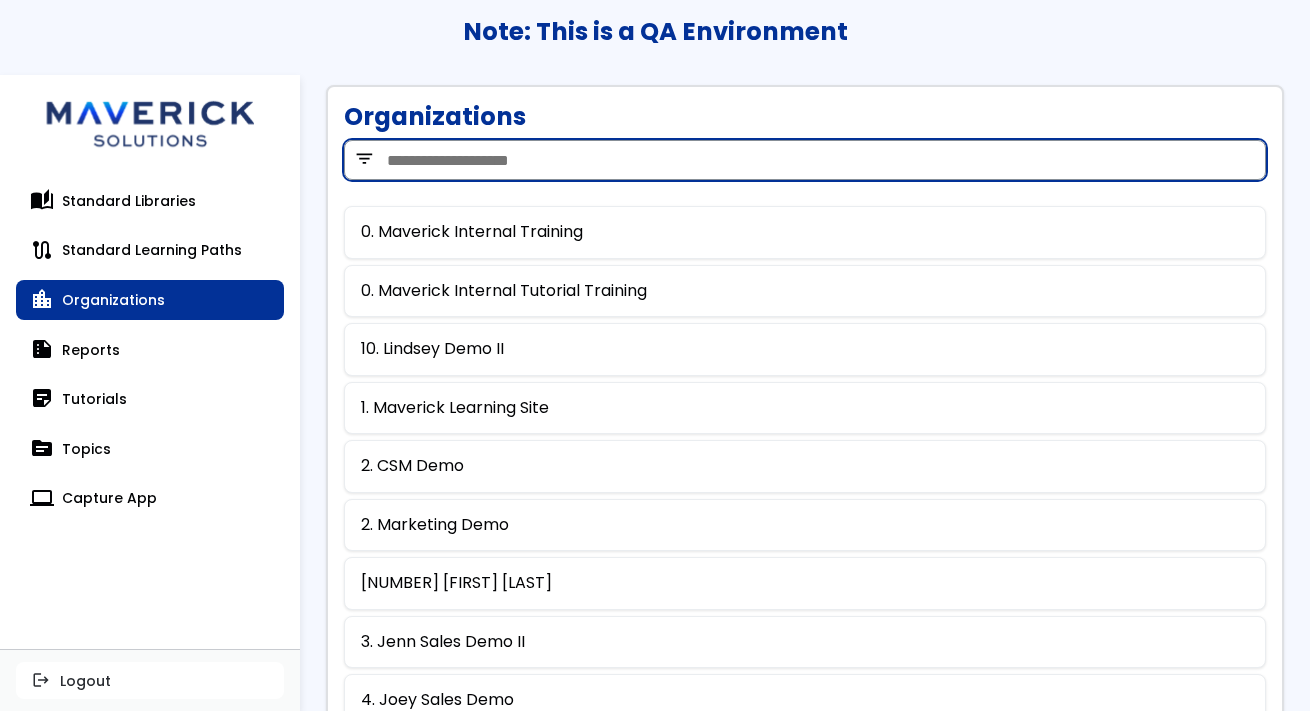 click at bounding box center [805, 160] 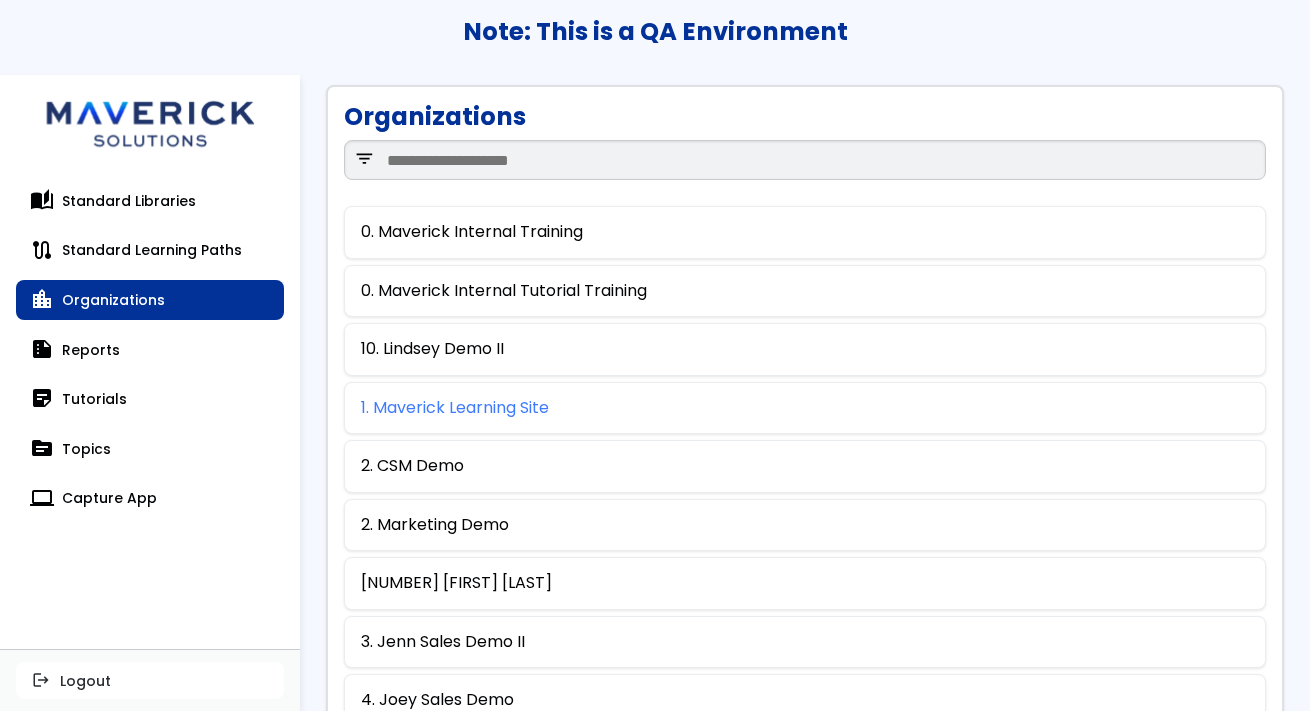 click on "1. Maverick Learning Site" at bounding box center (455, 408) 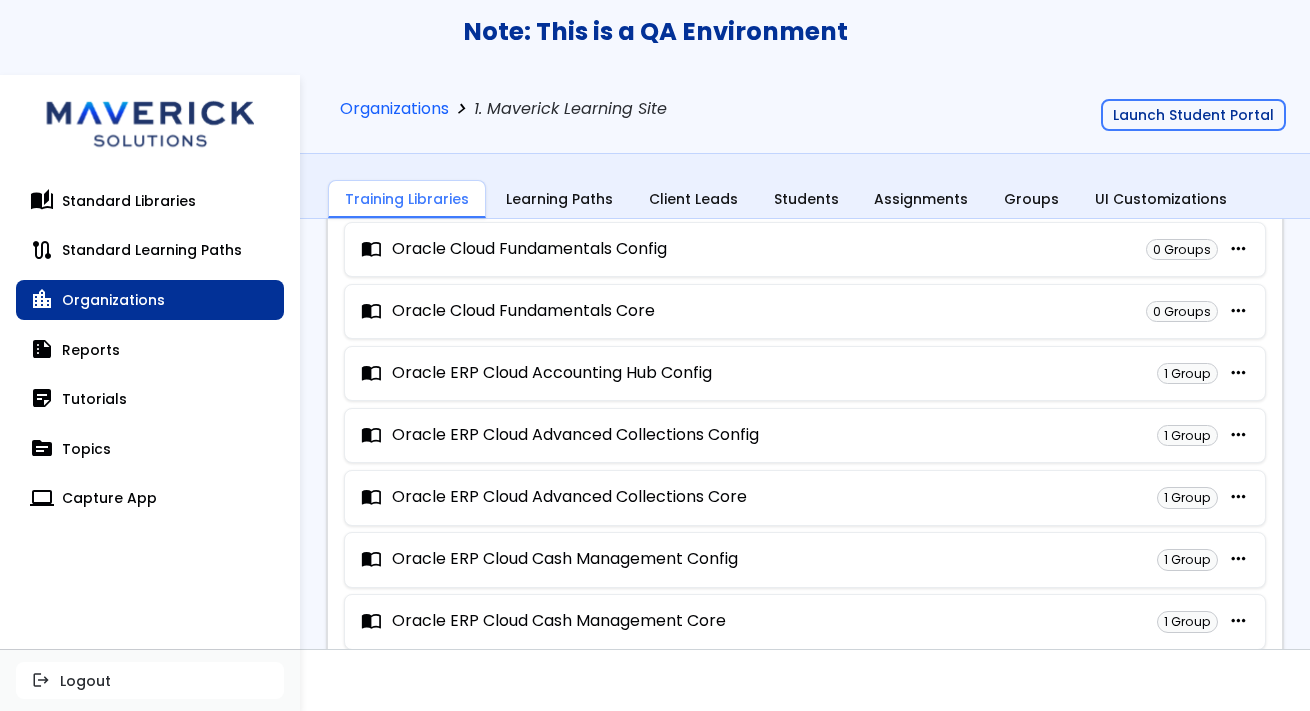 scroll, scrollTop: 0, scrollLeft: 0, axis: both 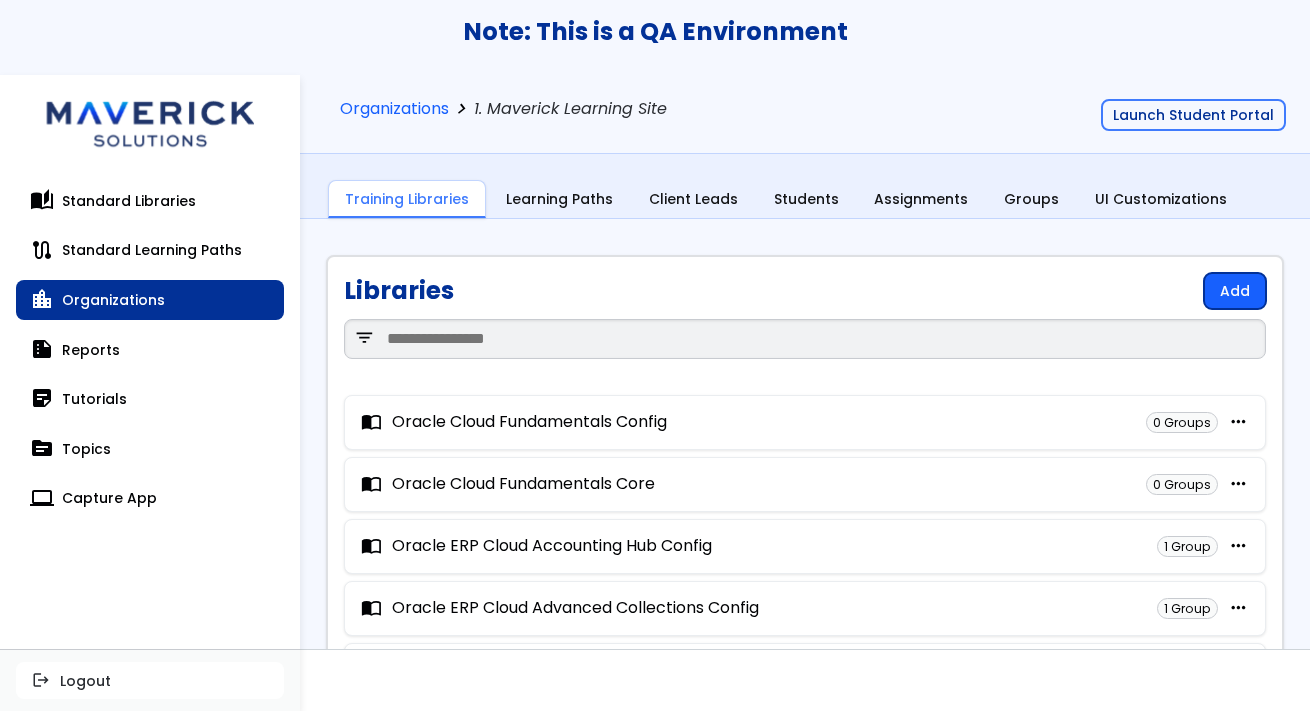 click on "Add" at bounding box center [1235, 291] 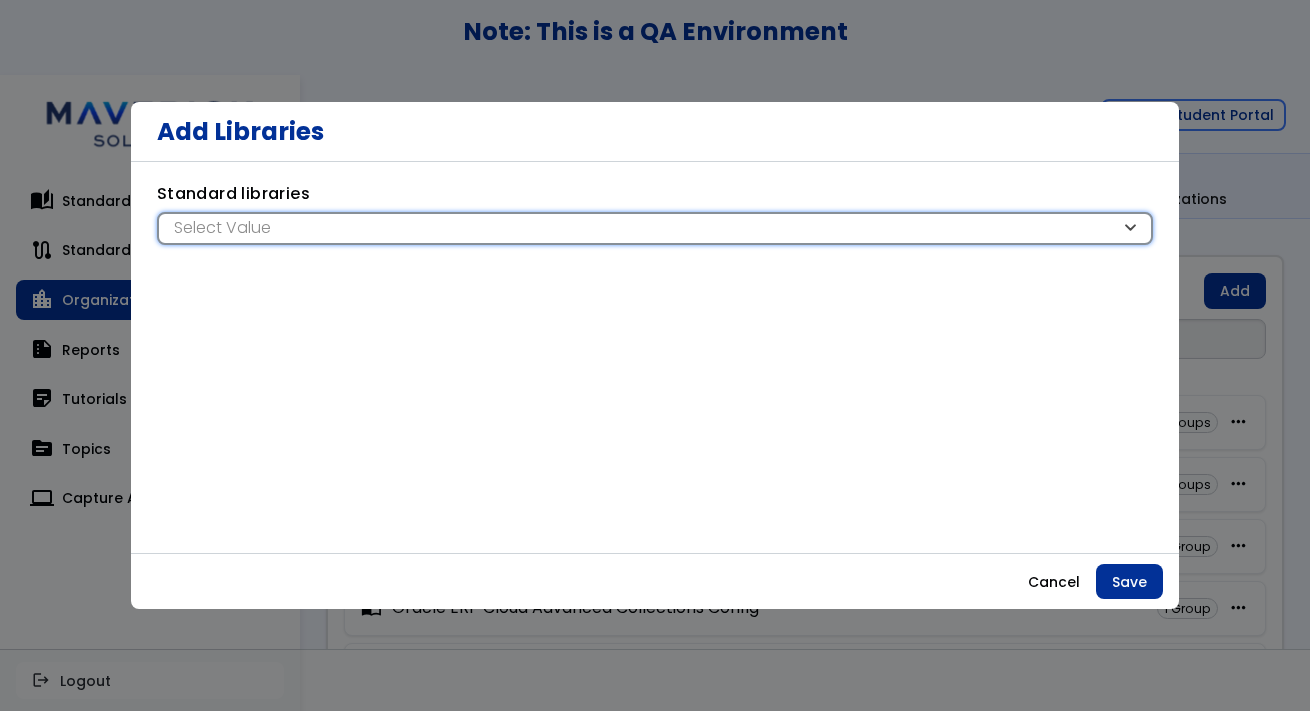 click on "Select Value" at bounding box center (644, 228) 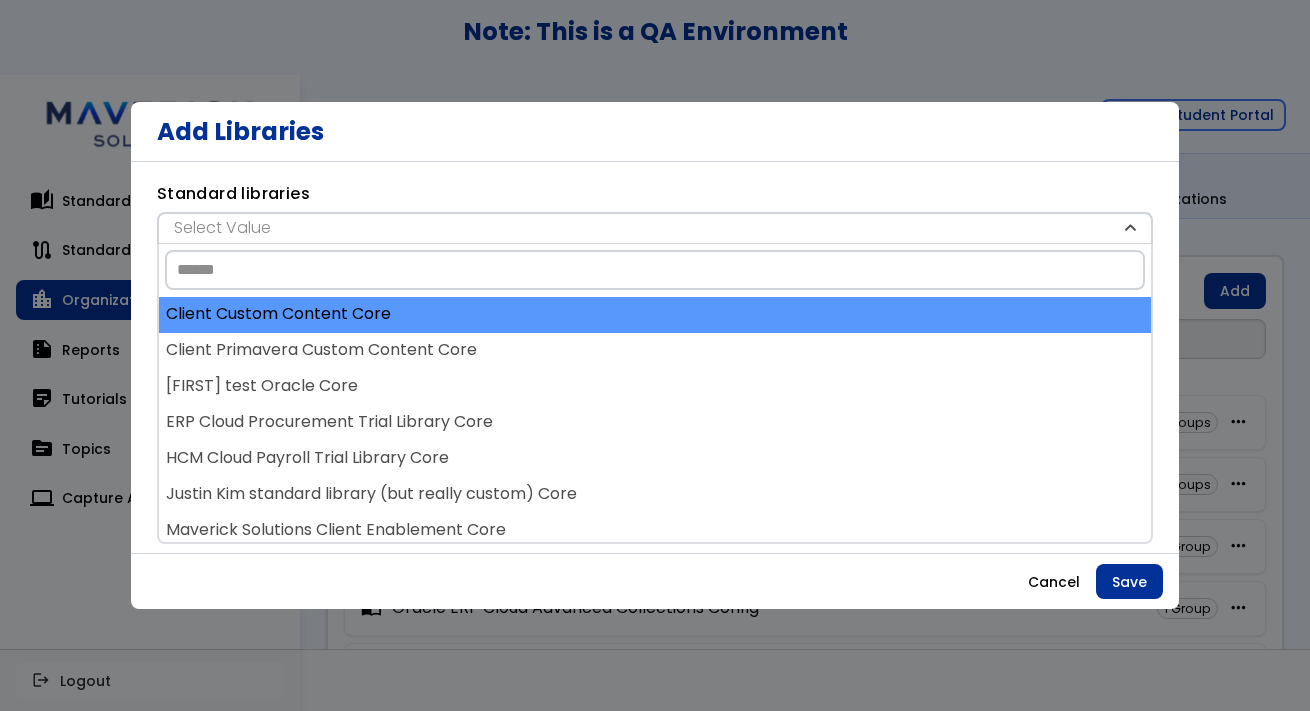 click on "Client Custom Content Core" at bounding box center [655, 315] 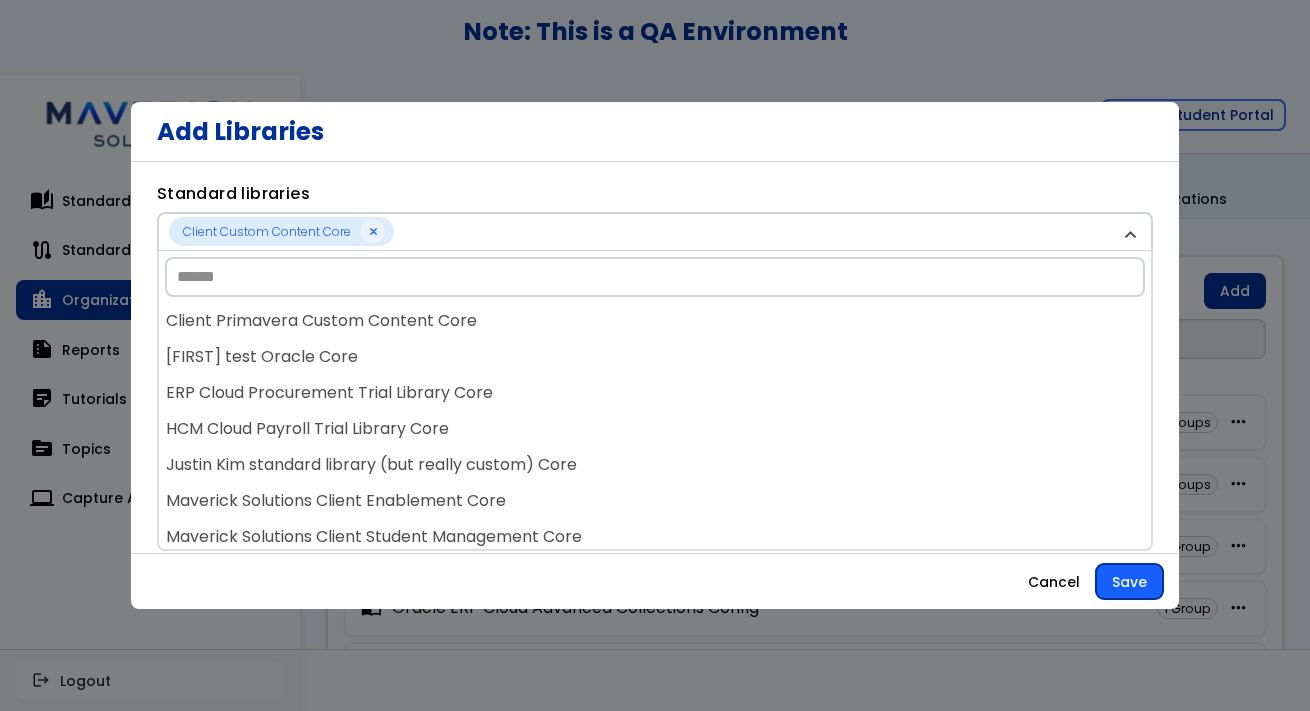 click on "Save" at bounding box center (1129, 582) 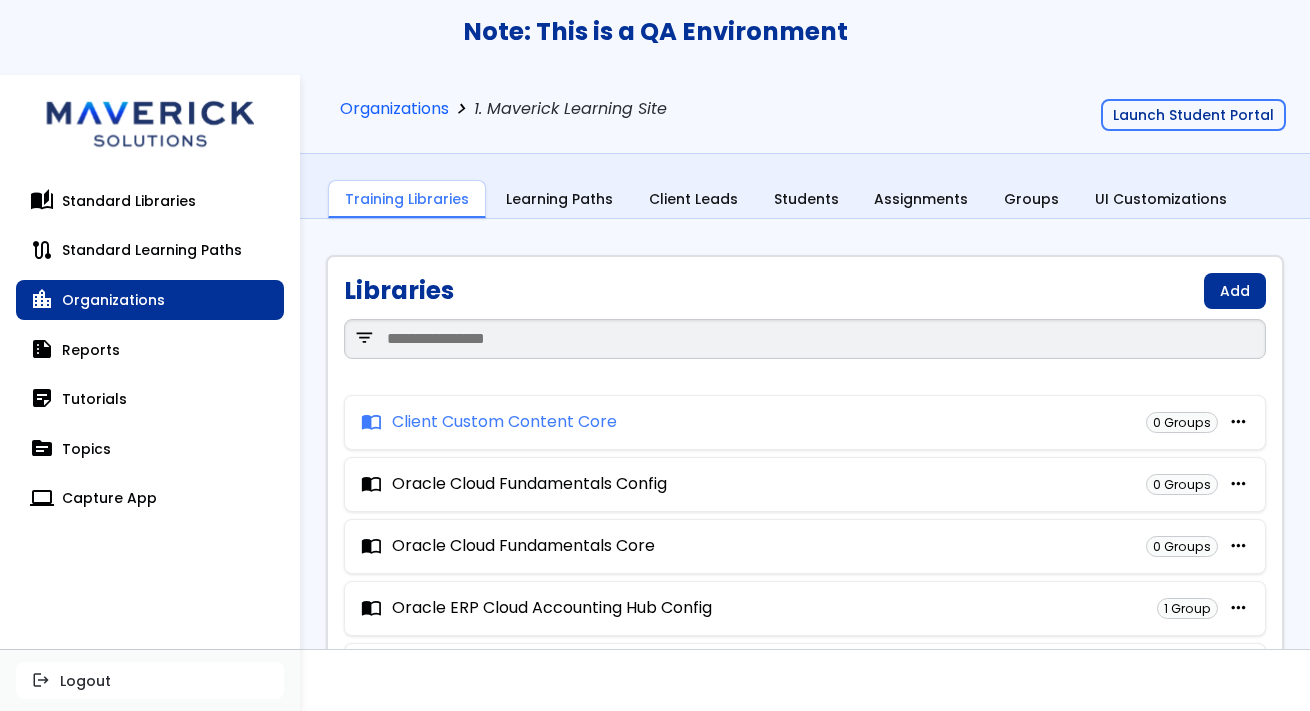 click on "import_contacts Client Custom Content Core" at bounding box center [489, 422] 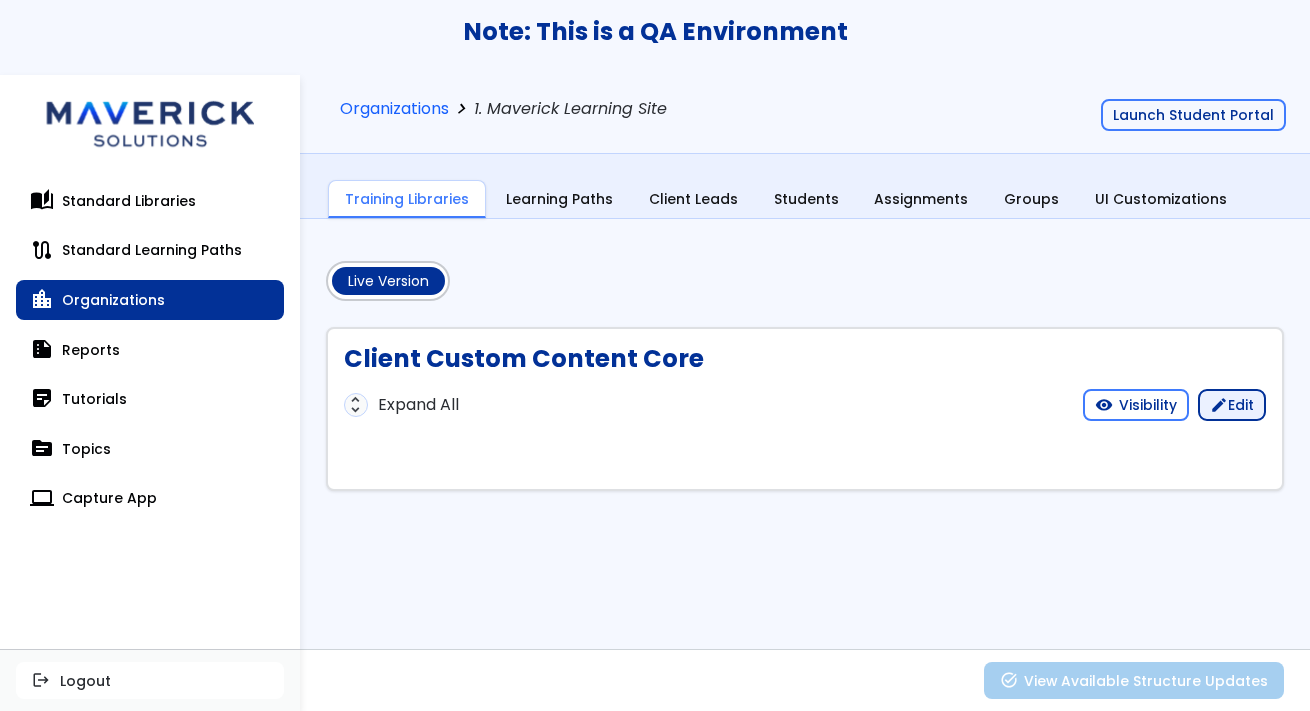 click on "edit Edit" at bounding box center [1232, 405] 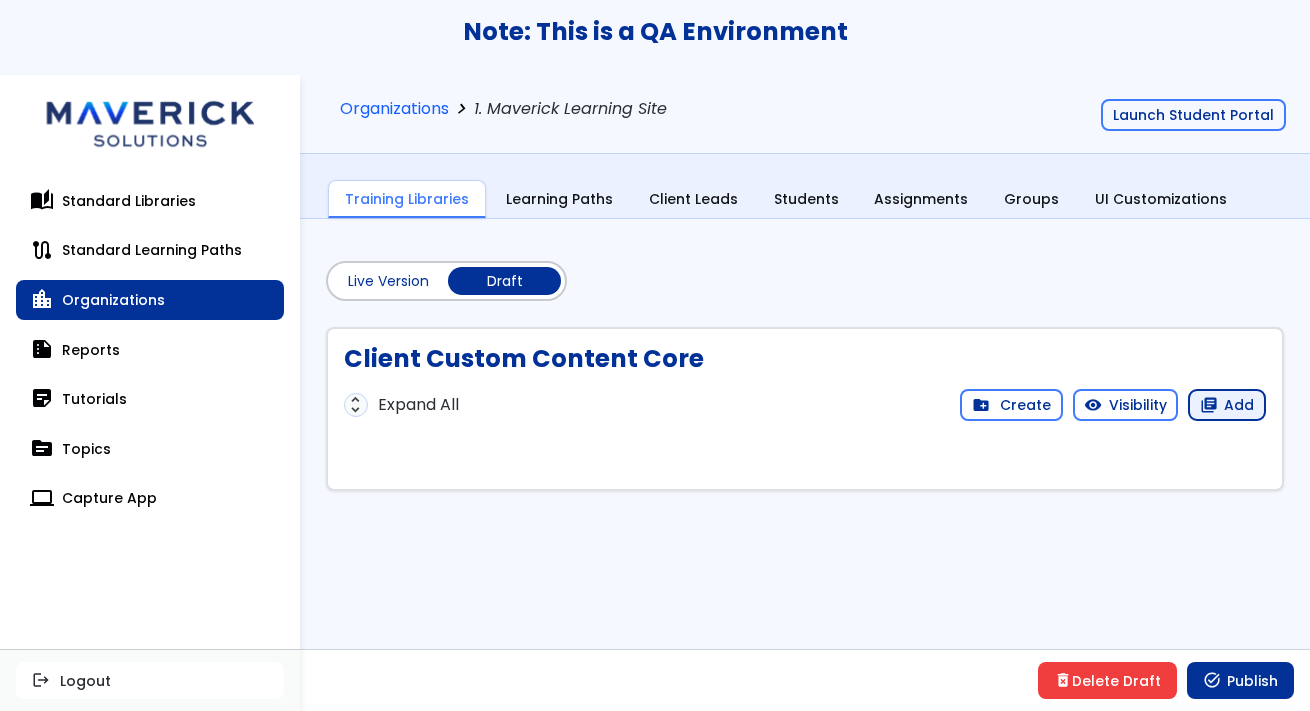 click on "library_books Add" at bounding box center [1227, 405] 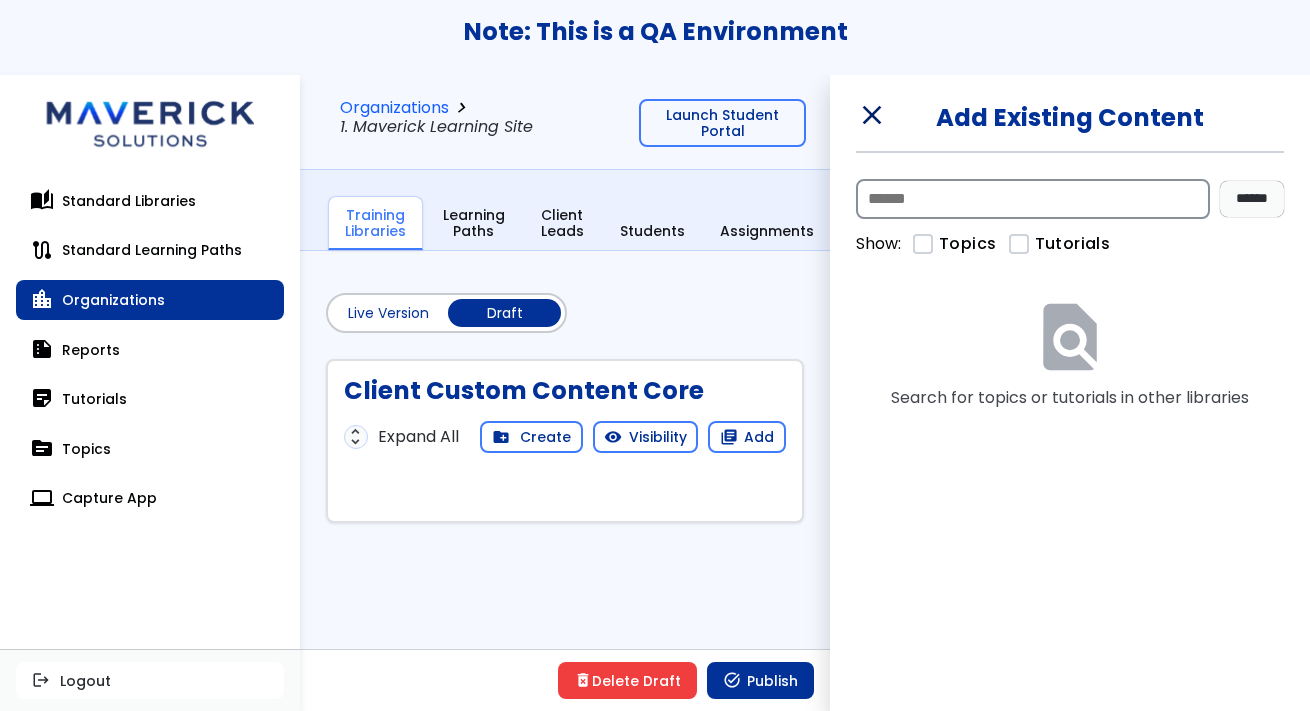 click at bounding box center (1033, 199) 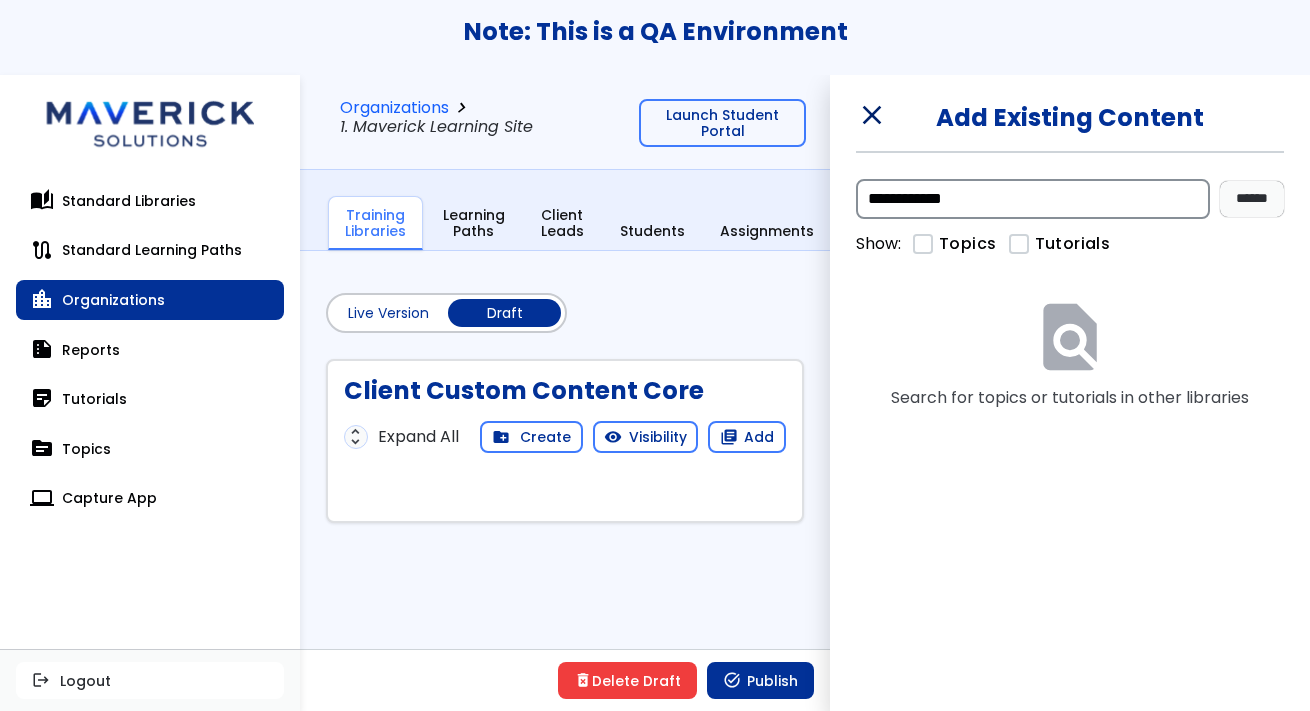 click on "**********" at bounding box center (1033, 199) 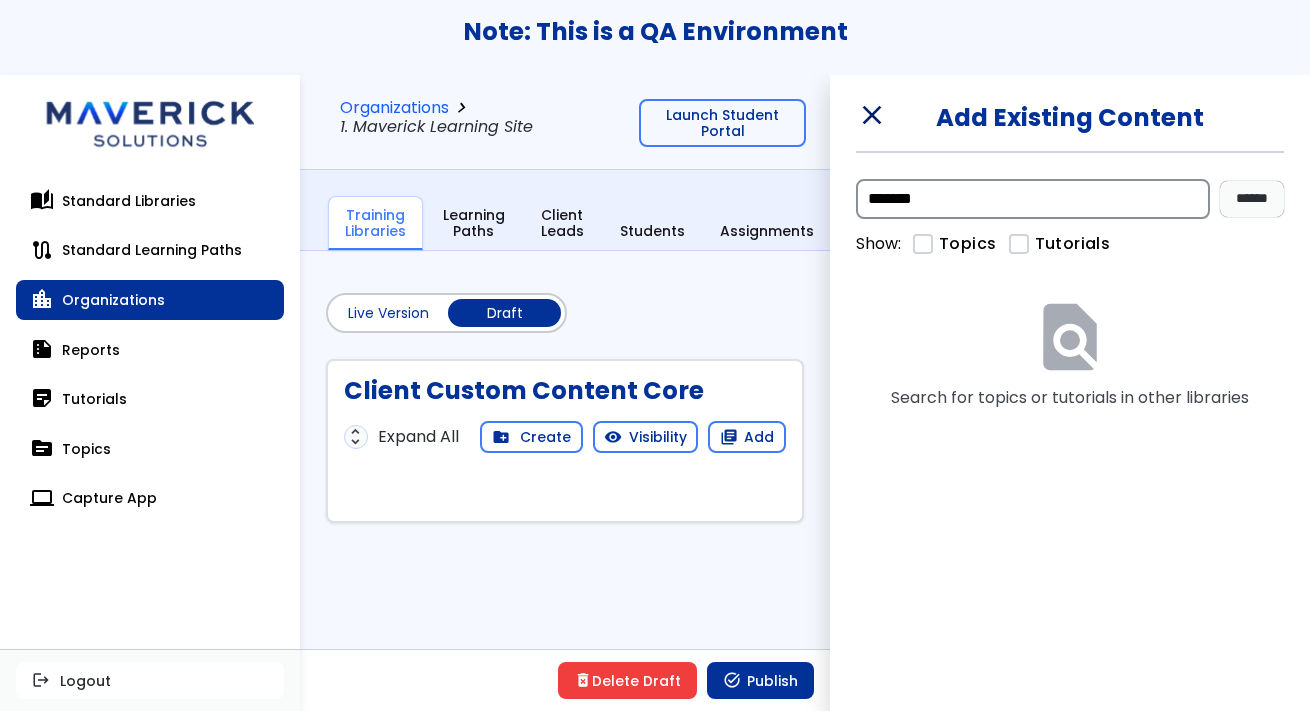 type on "**********" 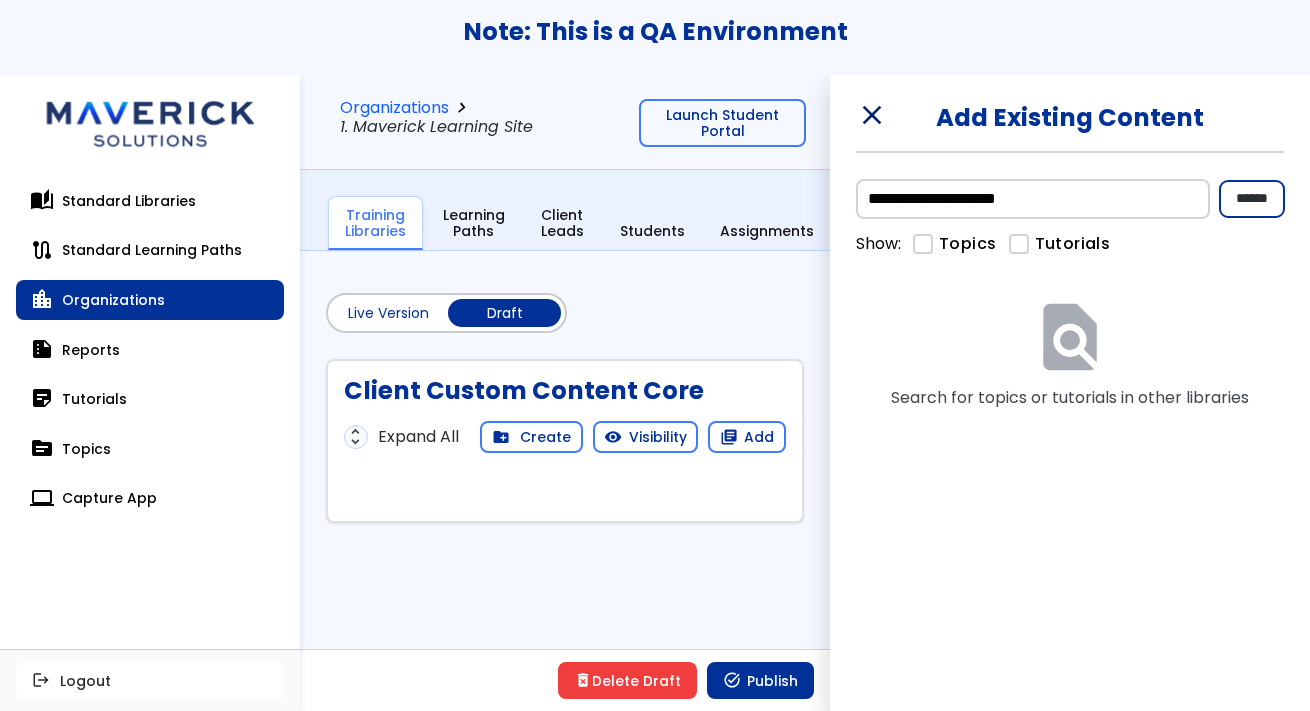 click on "******" at bounding box center (1252, 199) 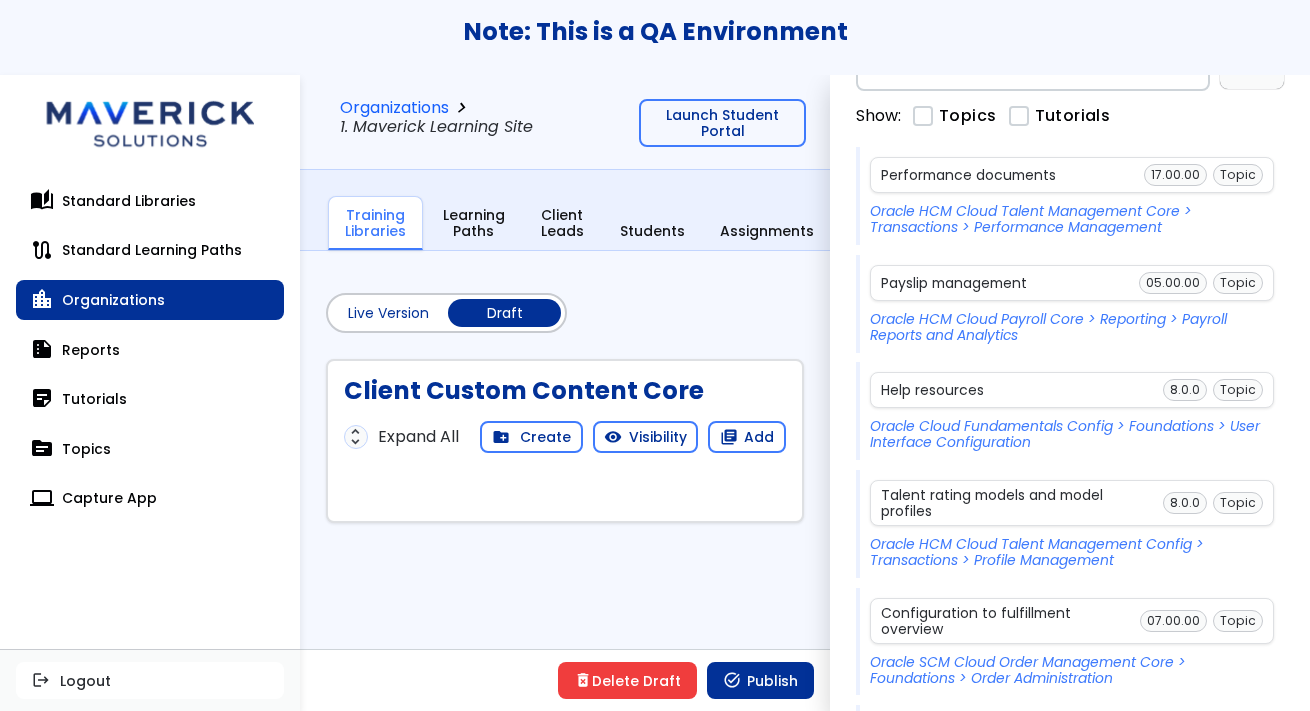 scroll, scrollTop: 0, scrollLeft: 0, axis: both 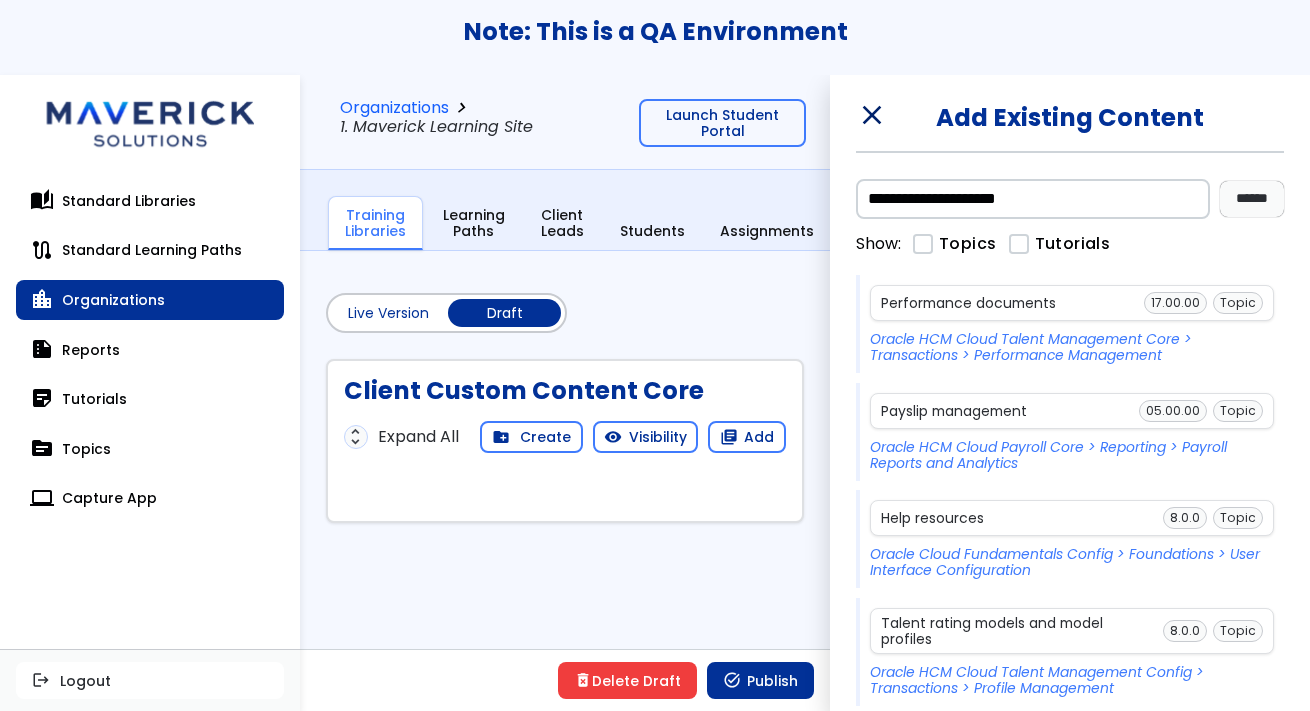 click on "close" at bounding box center (870, 115) 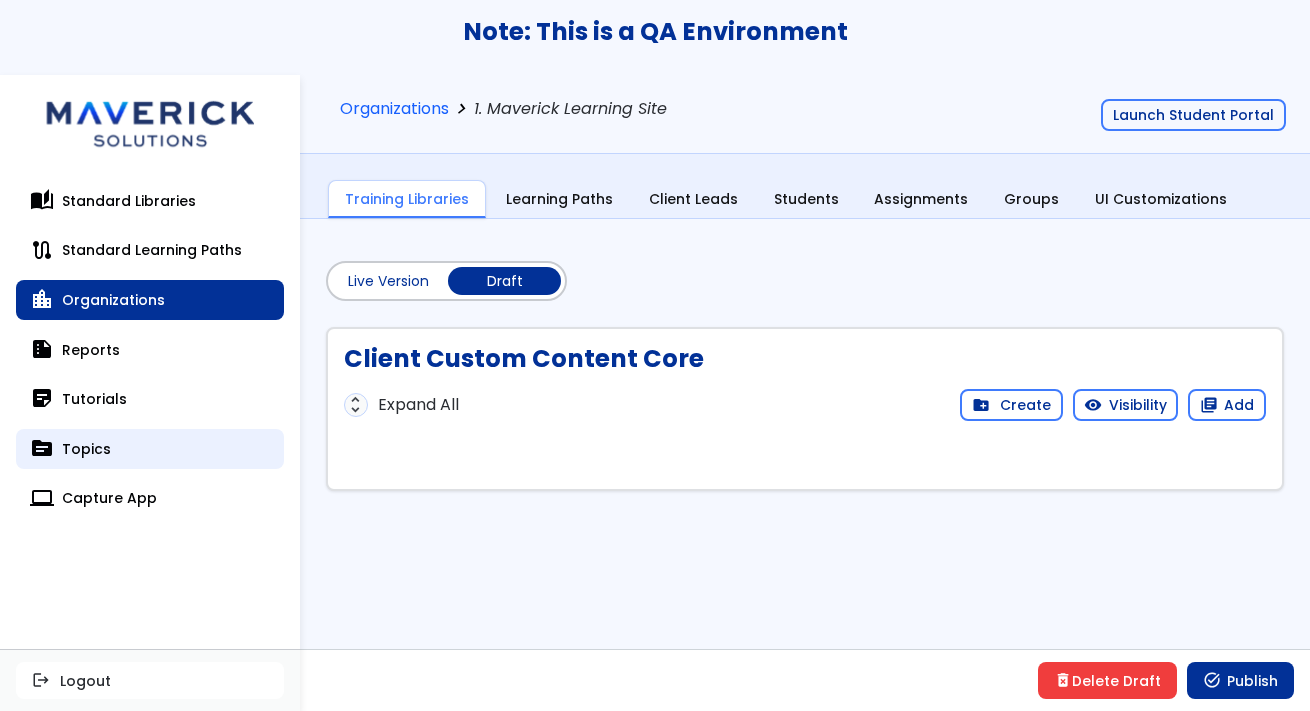 click on "topic  Topics" at bounding box center (150, 449) 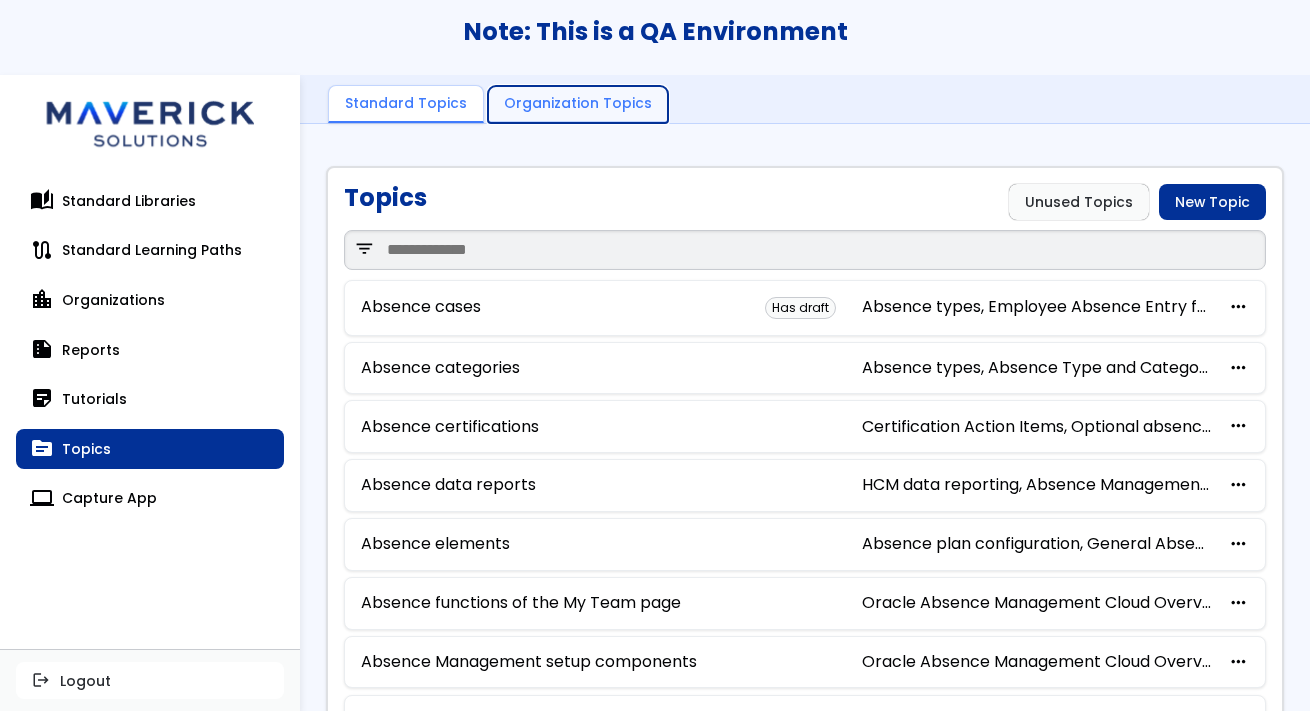 click on "Organization Topics" at bounding box center [578, 105] 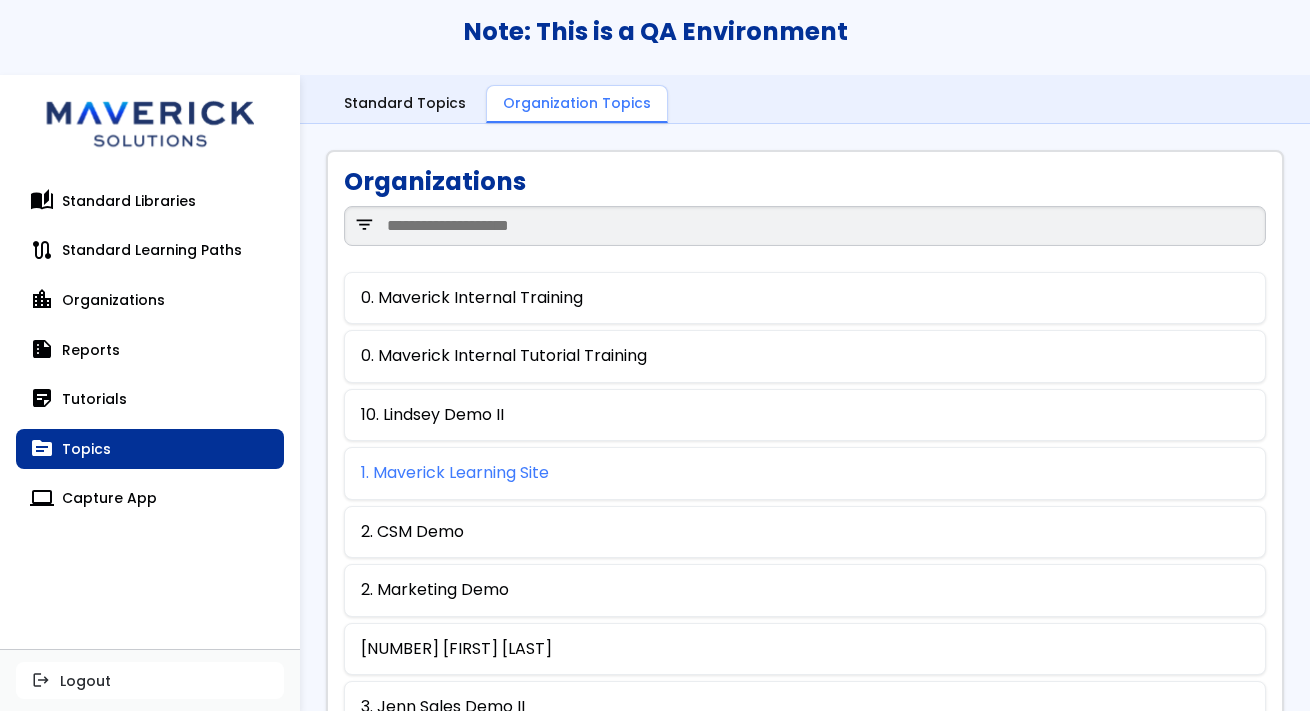 click on "1. Maverick Learning Site" at bounding box center [455, 473] 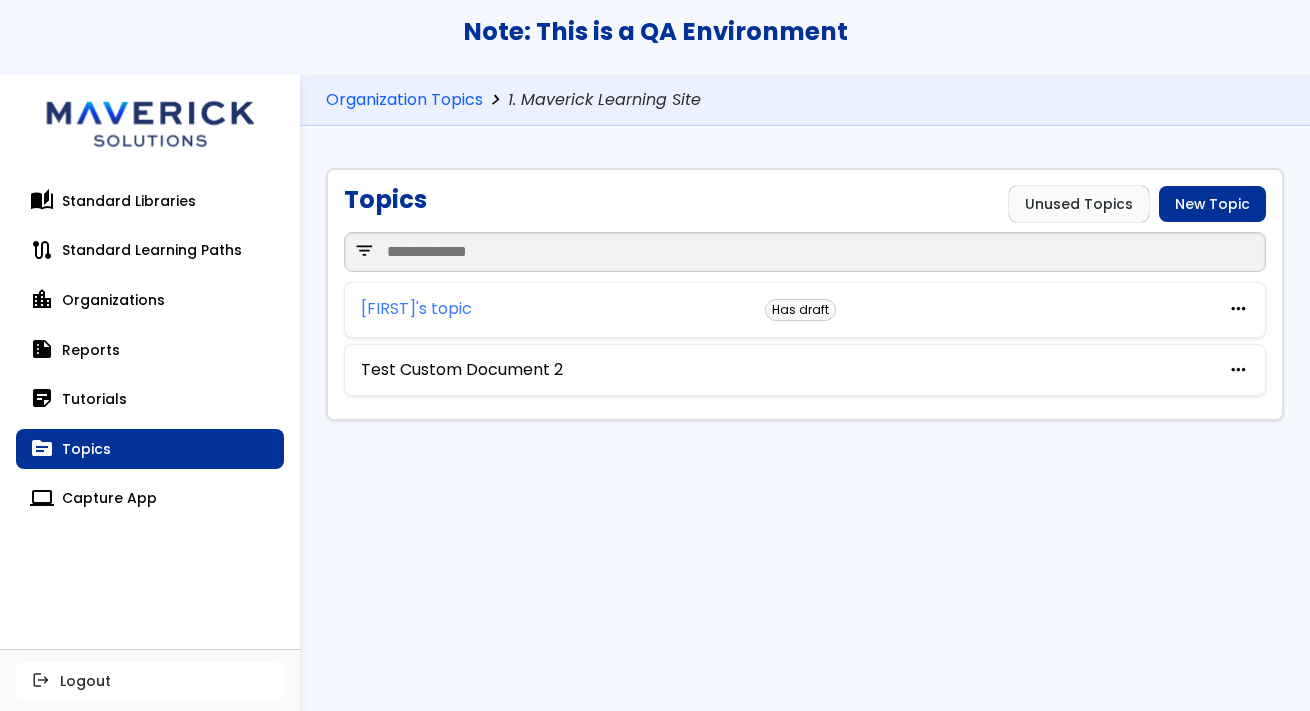 click on "[FIRST]'s topic" at bounding box center [416, 309] 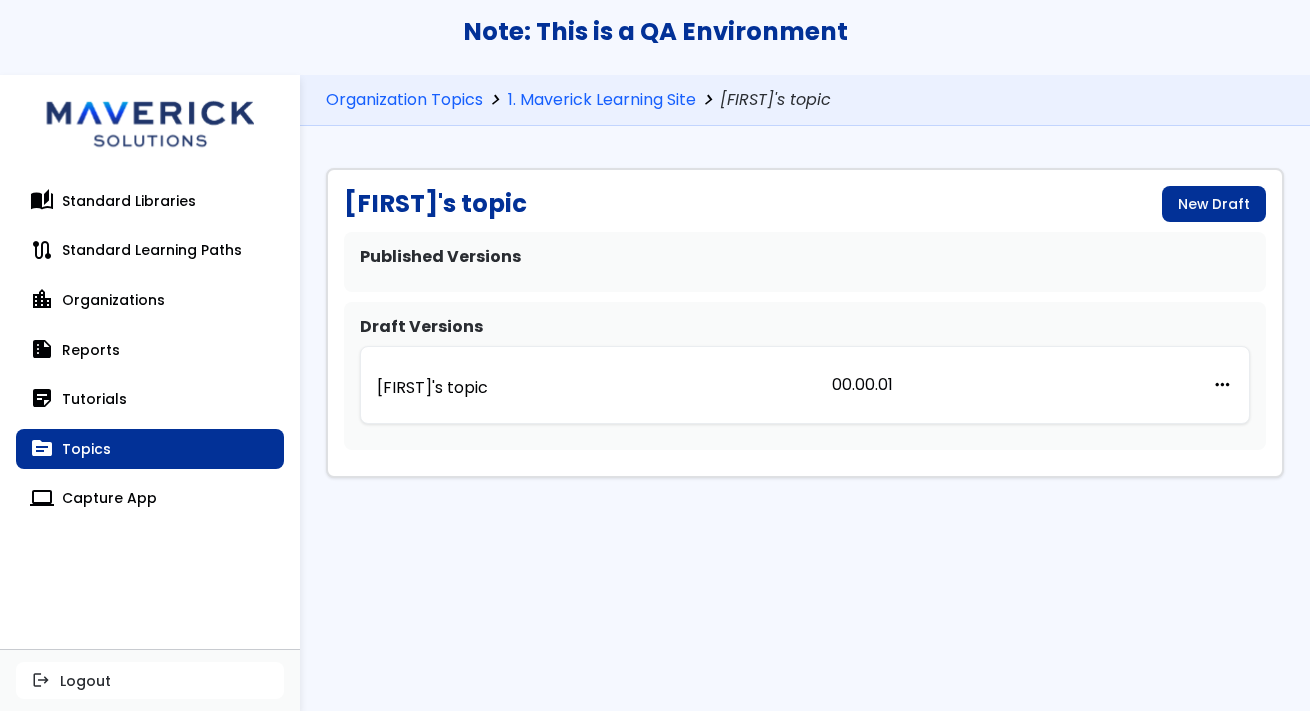 click on "topic  Topics" at bounding box center (150, 449) 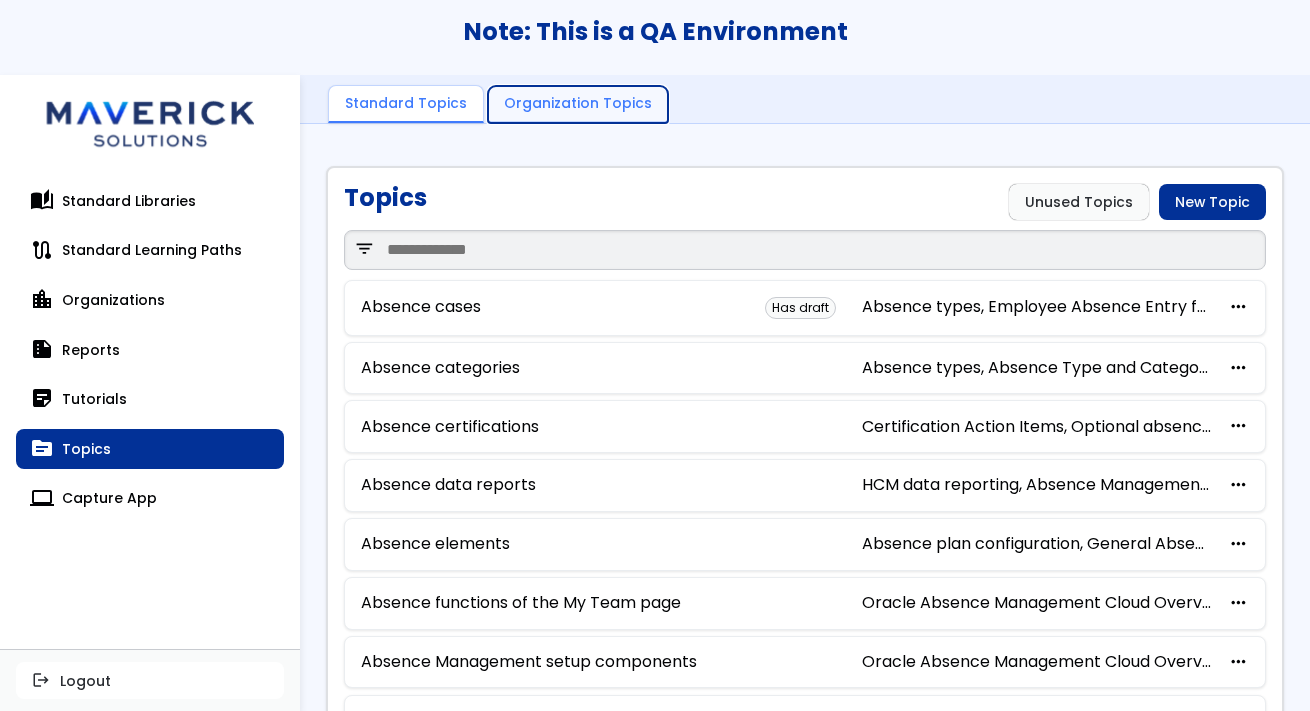 click on "Organization Topics" at bounding box center (578, 105) 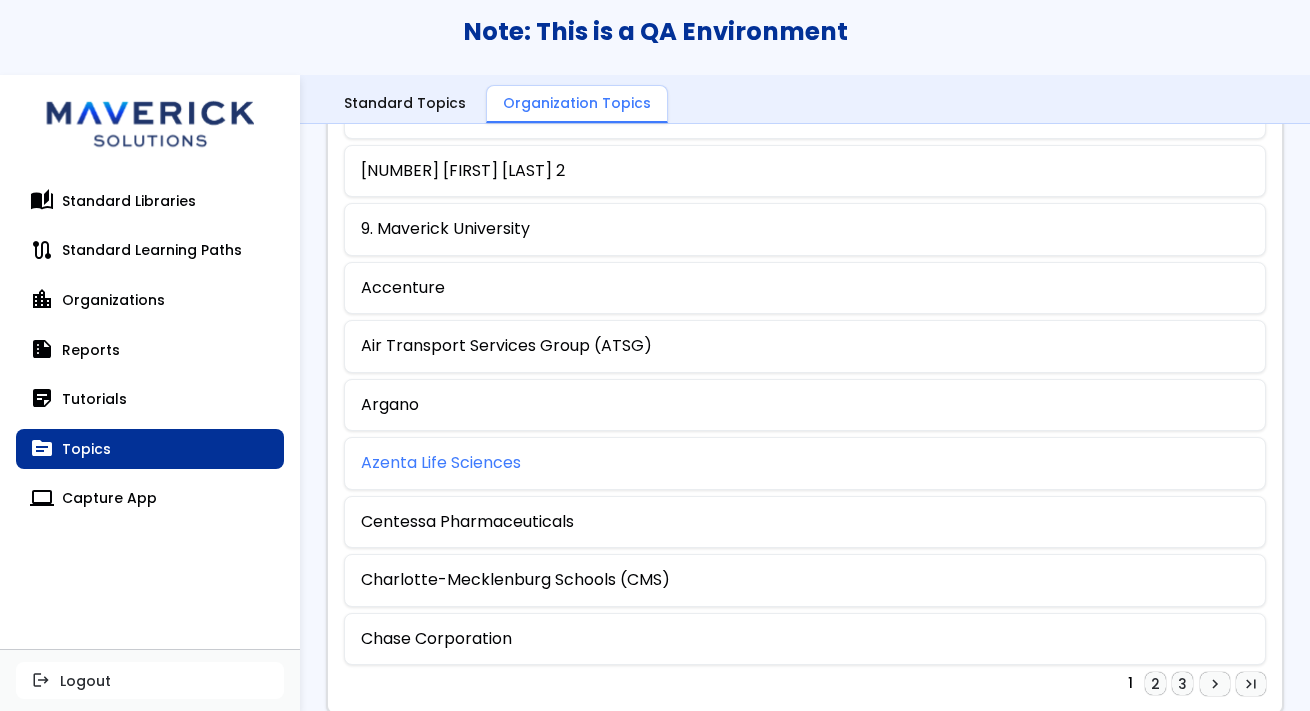 scroll, scrollTop: 1107, scrollLeft: 0, axis: vertical 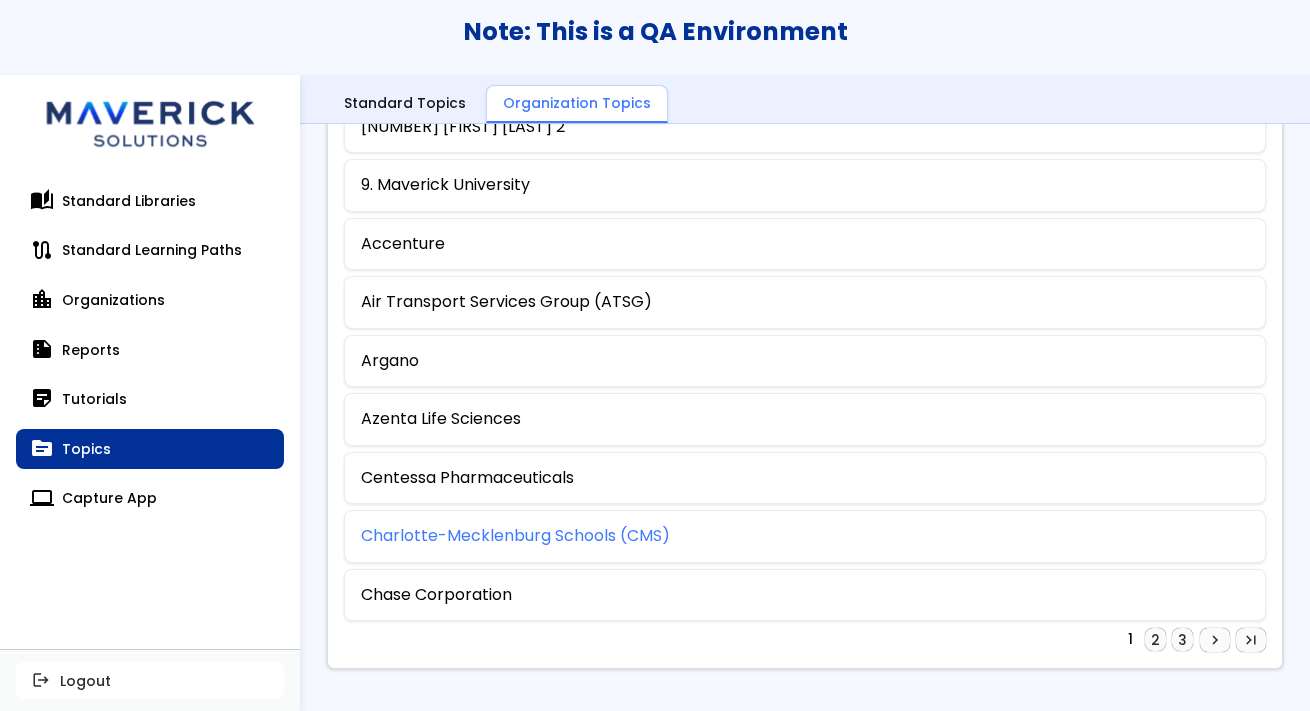 click on "Charlotte-Mecklenburg Schools (CMS)" at bounding box center (515, 536) 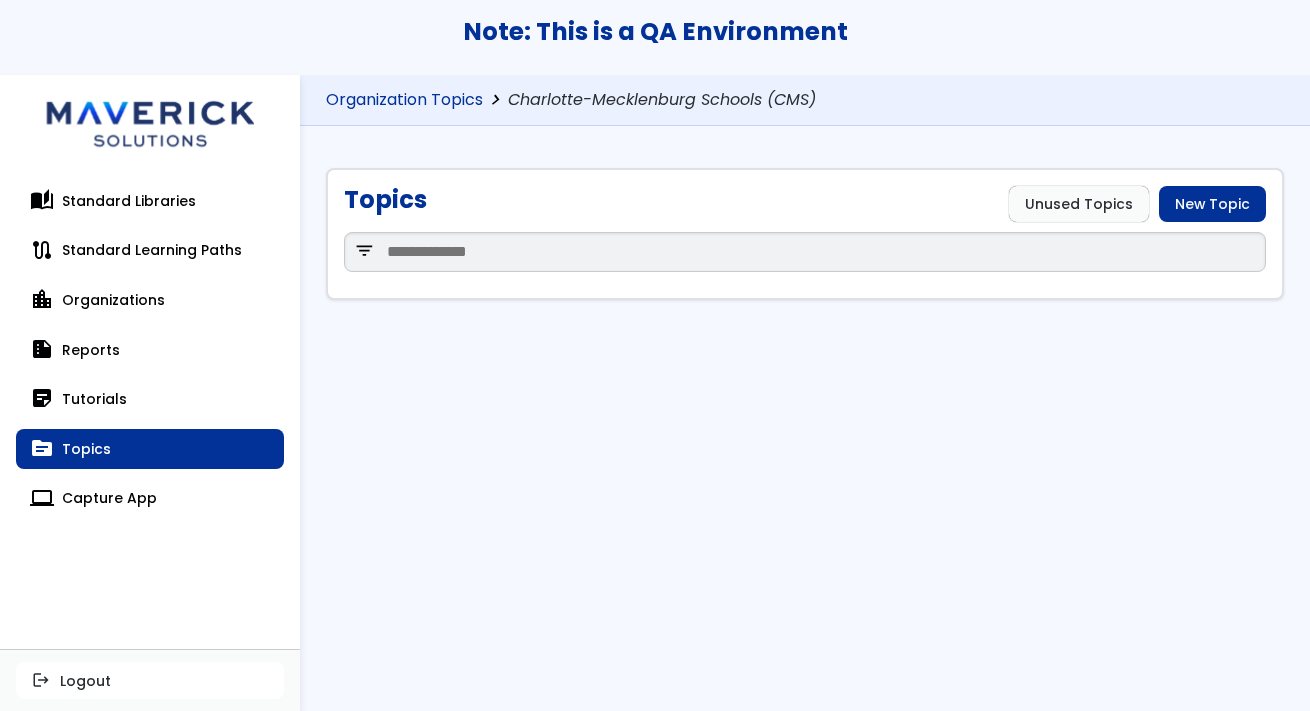 click on "Organization Topics" at bounding box center (404, 100) 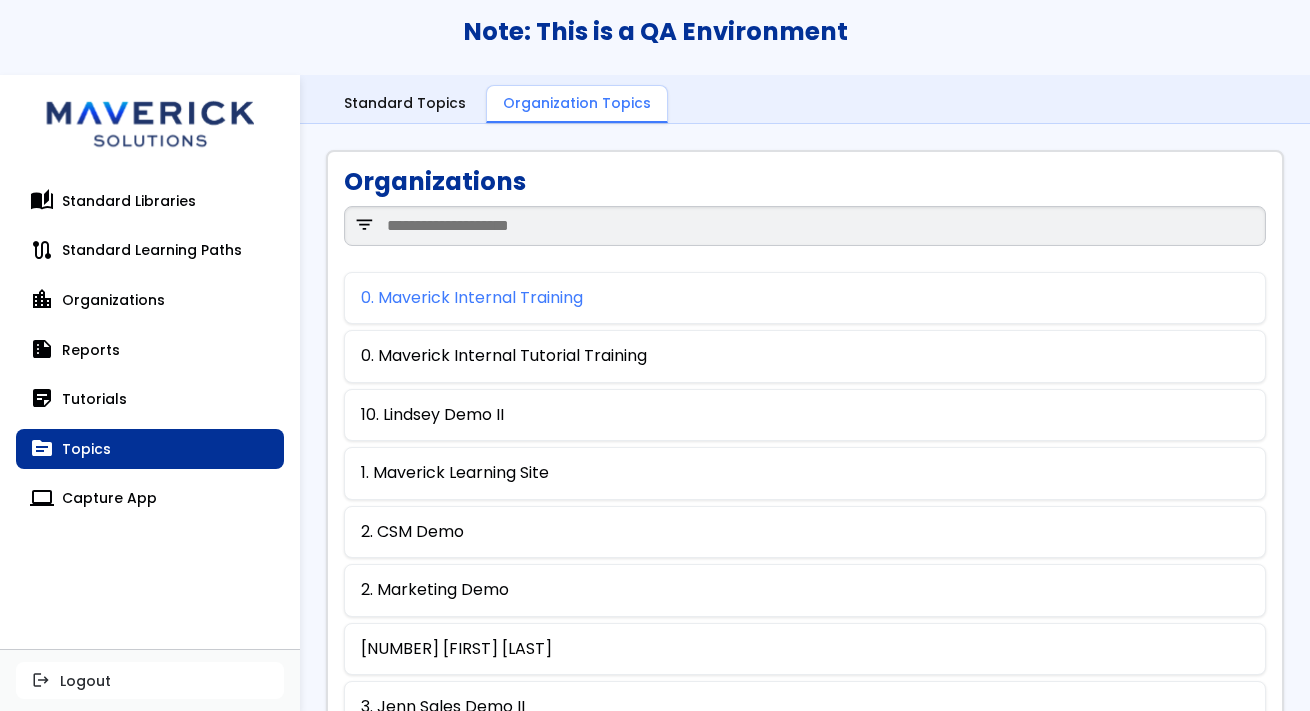 click on "0. Maverick Internal Training" at bounding box center [472, 298] 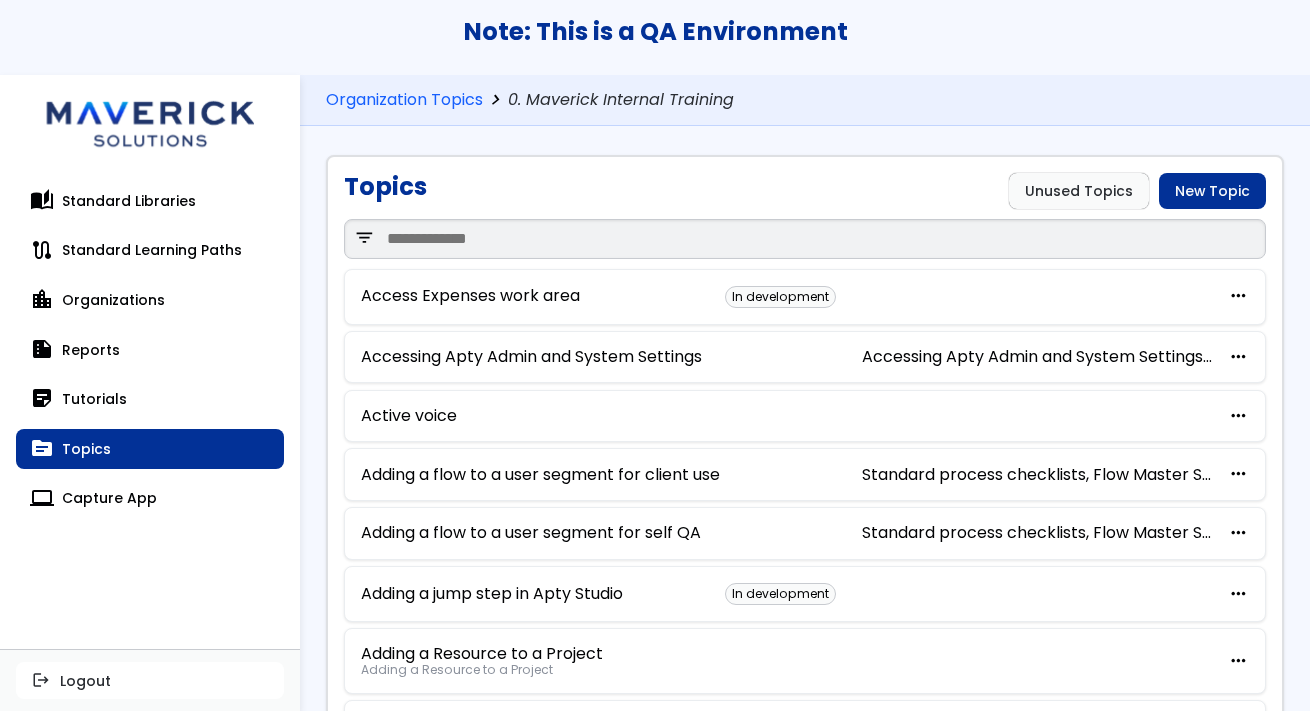 scroll, scrollTop: 0, scrollLeft: 0, axis: both 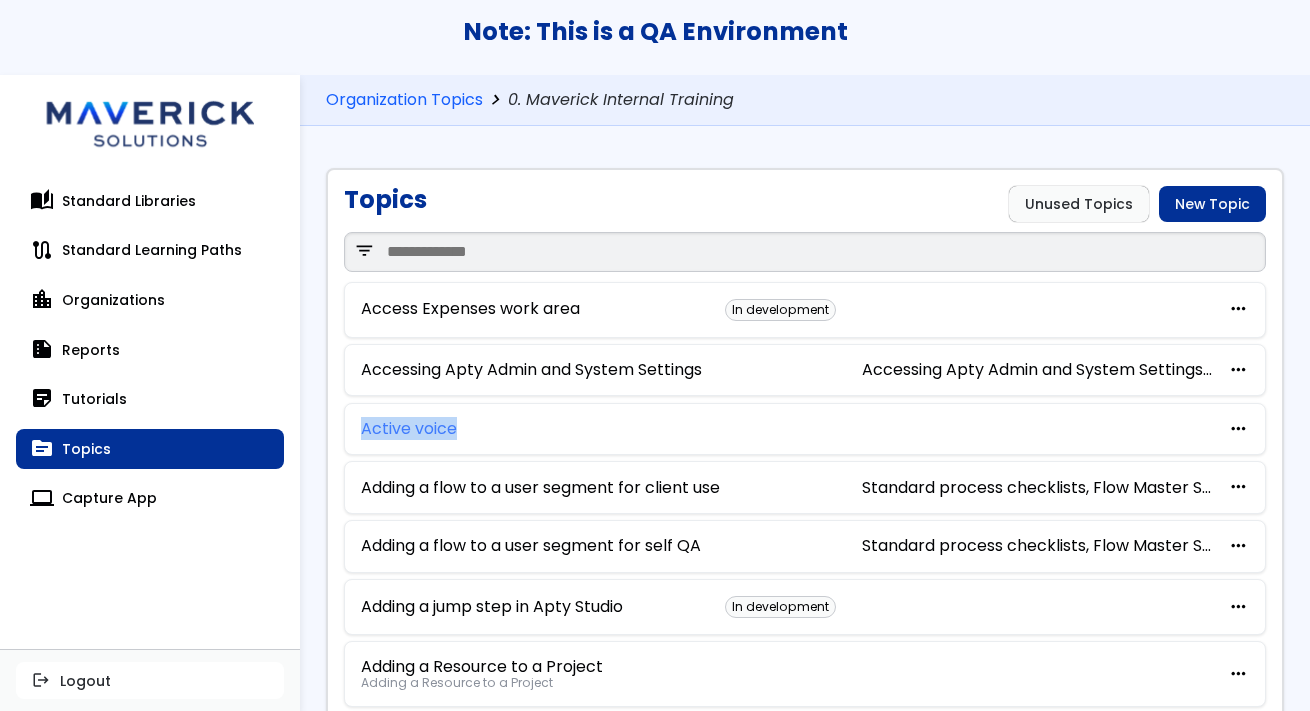 drag, startPoint x: 462, startPoint y: 431, endPoint x: 361, endPoint y: 432, distance: 101.00495 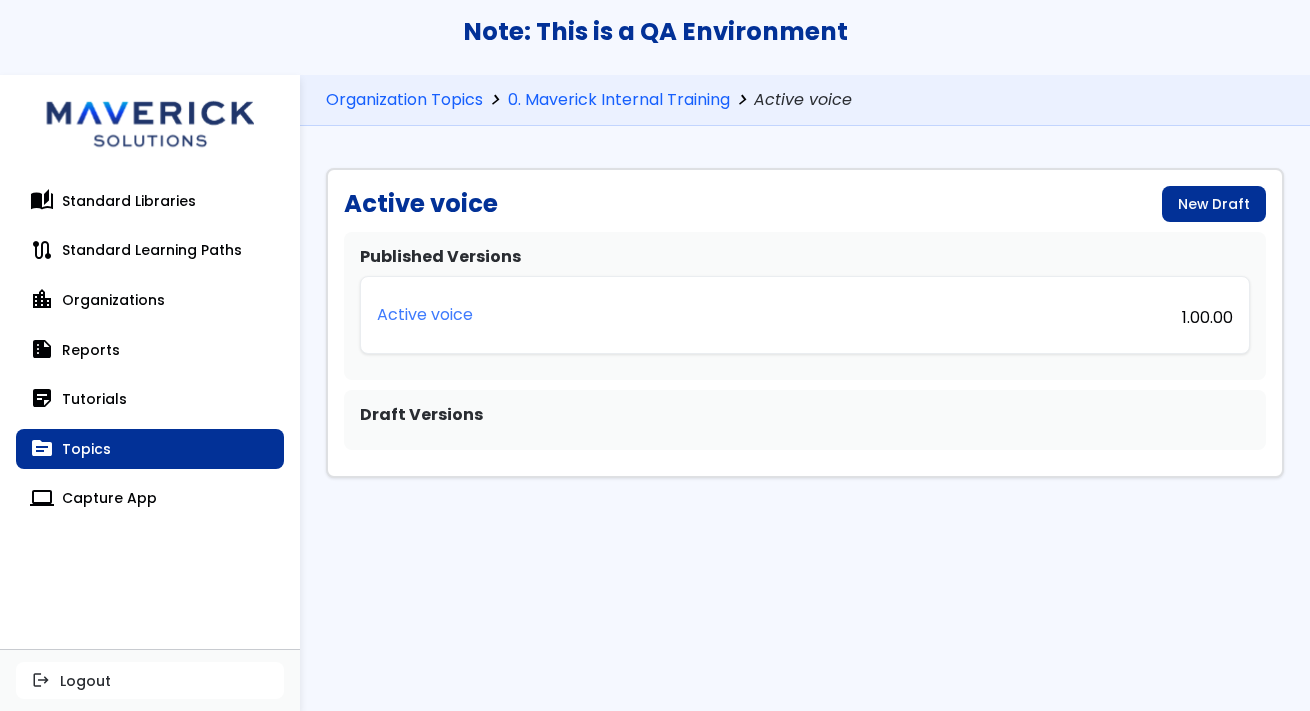 click on "Active voice" at bounding box center [425, 315] 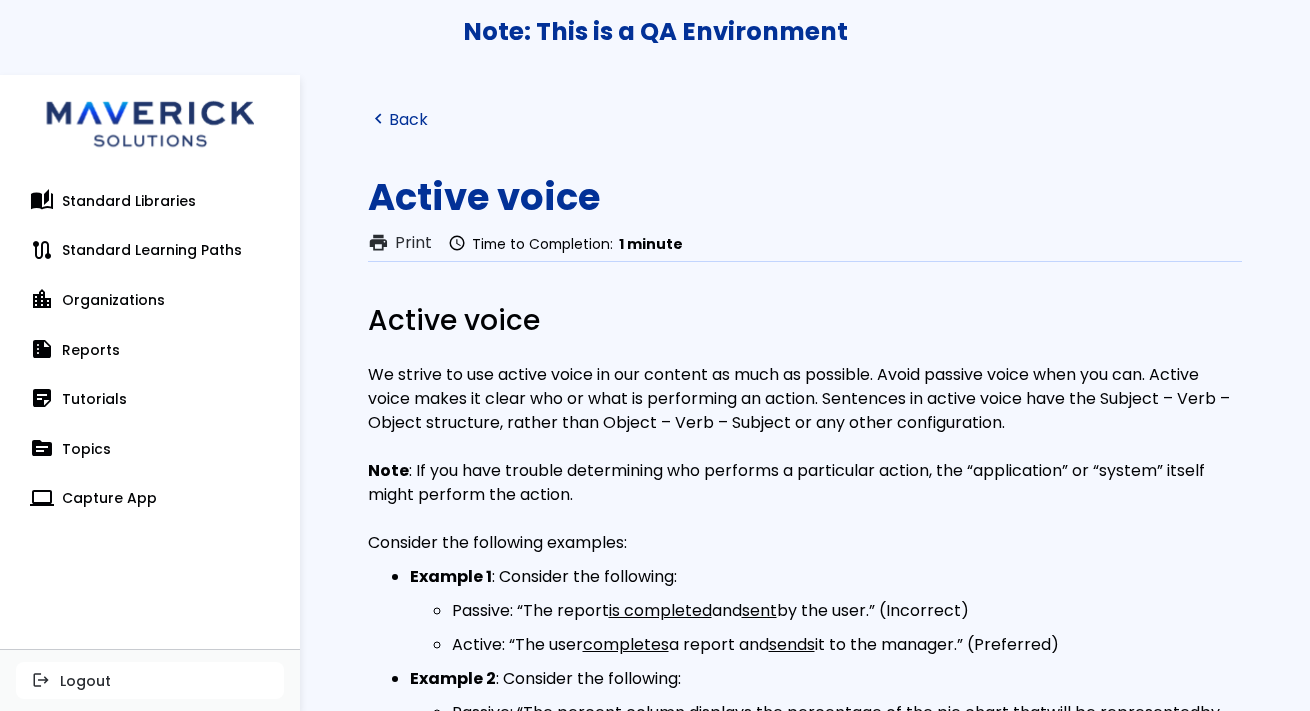 click on "navigate_before Back" at bounding box center (398, 119) 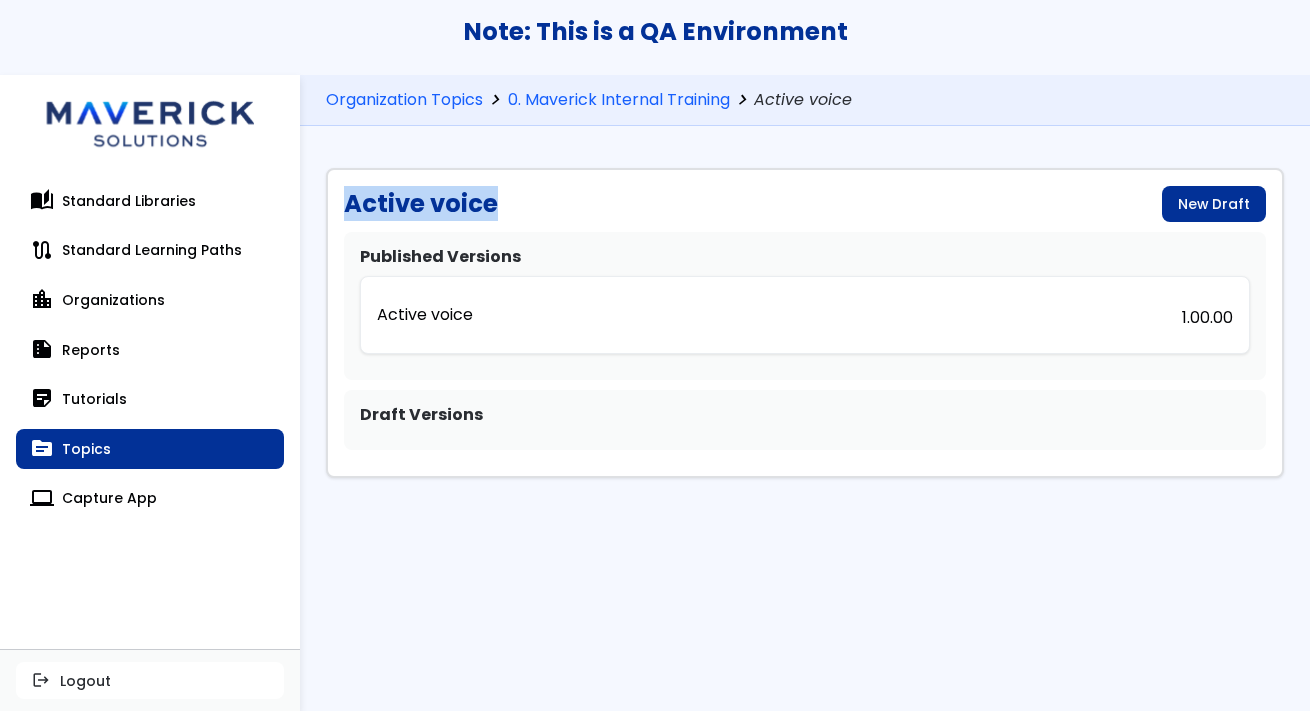 drag, startPoint x: 510, startPoint y: 200, endPoint x: 347, endPoint y: 199, distance: 163.00307 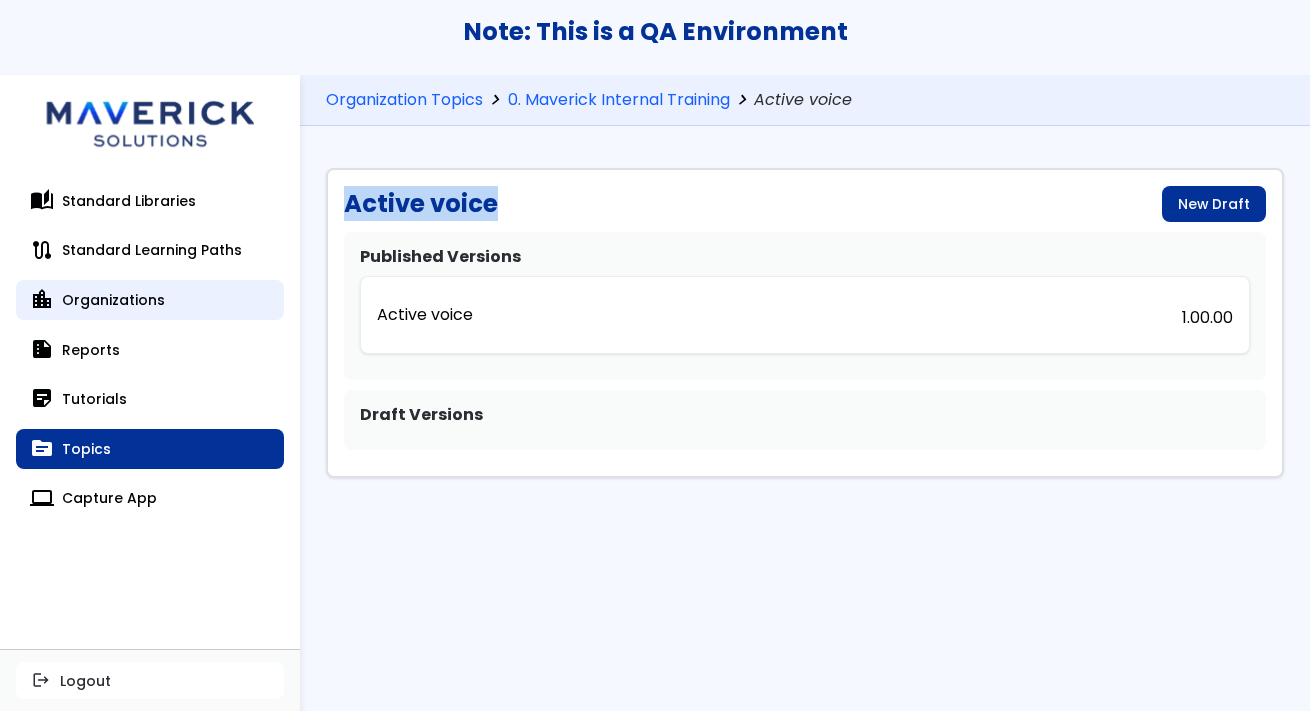click on "location_city  Organizations" at bounding box center (150, 300) 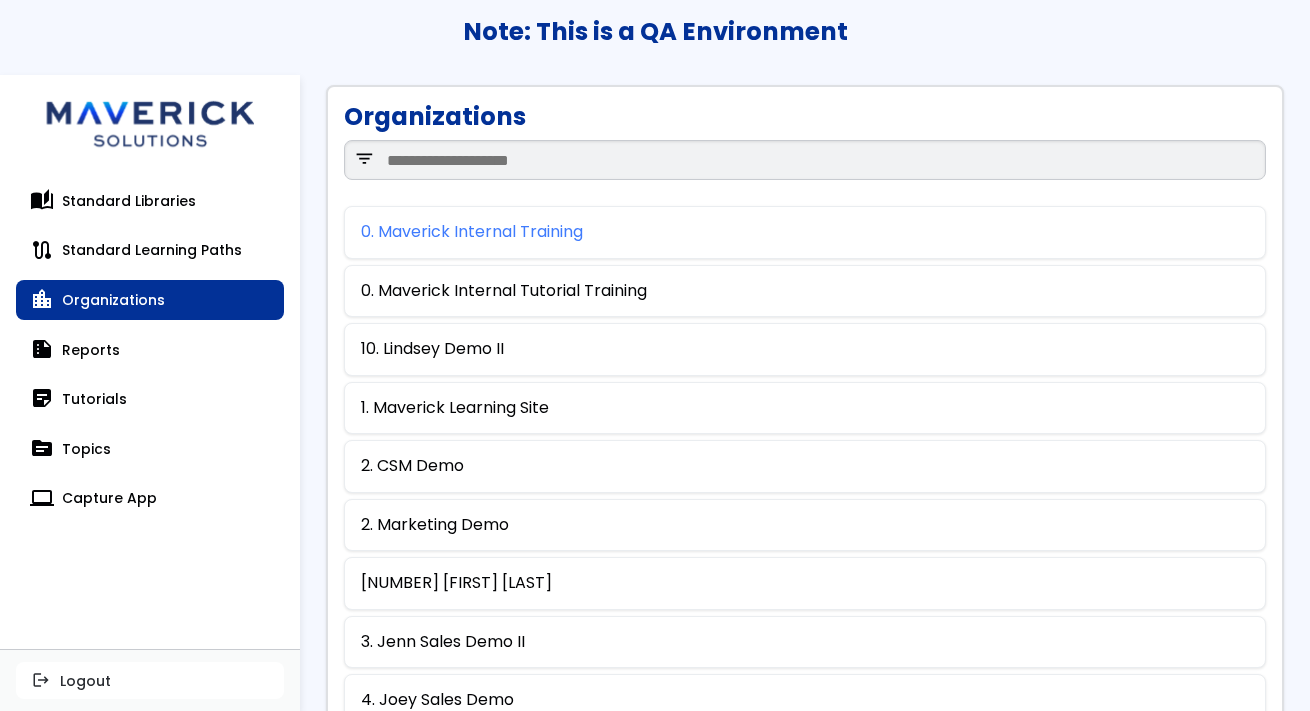 click on "0. Maverick Internal Training" at bounding box center (472, 232) 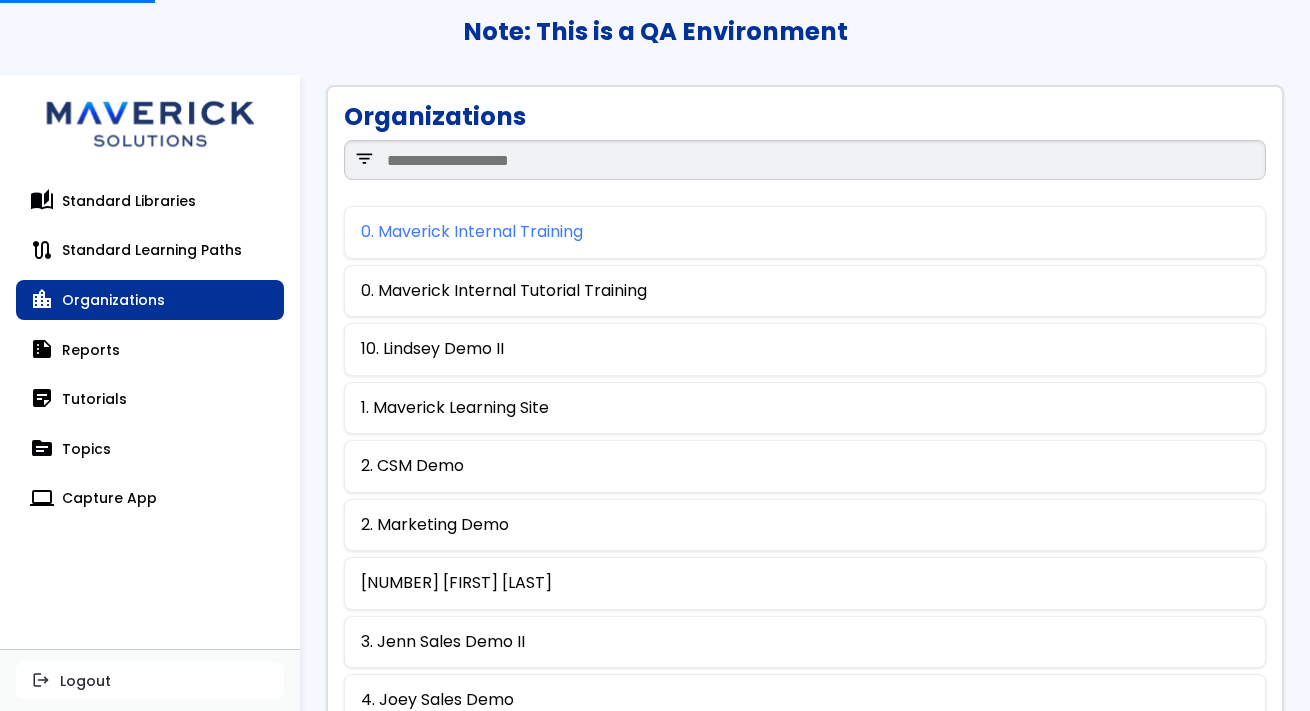 click on "0. Maverick Internal Training" at bounding box center [472, 232] 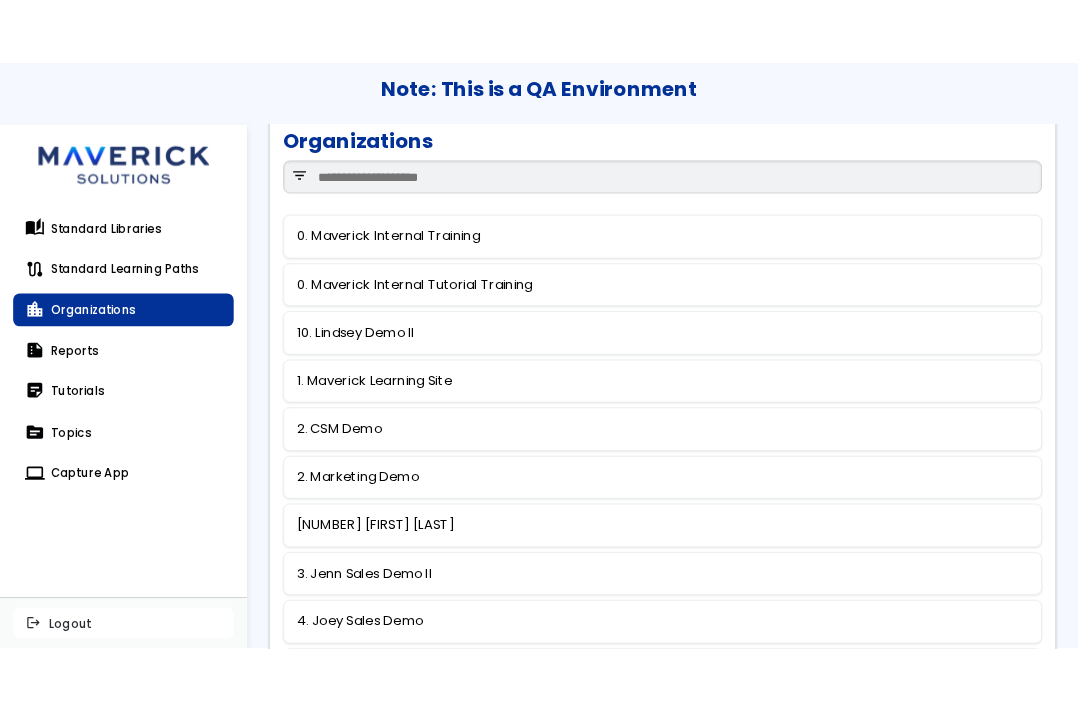 scroll, scrollTop: 0, scrollLeft: 0, axis: both 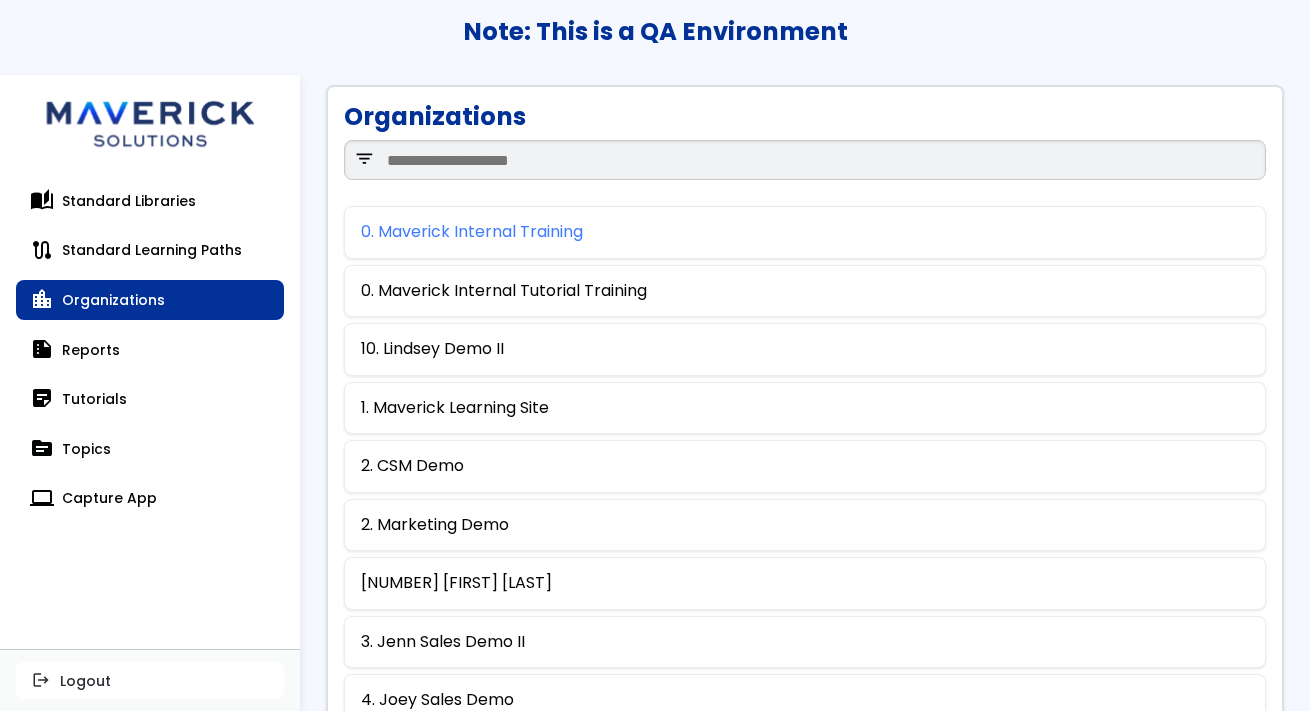 click on "0. Maverick Internal Training" at bounding box center (472, 232) 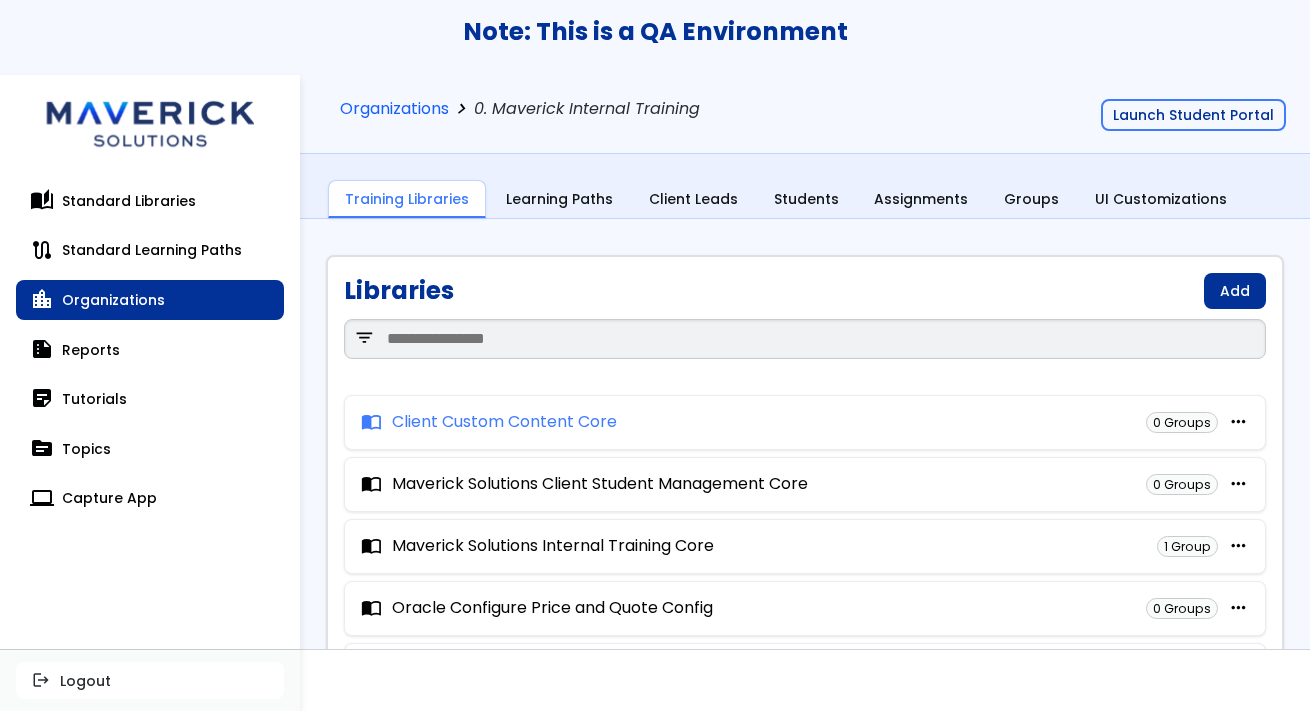 click on "import_contacts Client Custom Content Core" at bounding box center [489, 422] 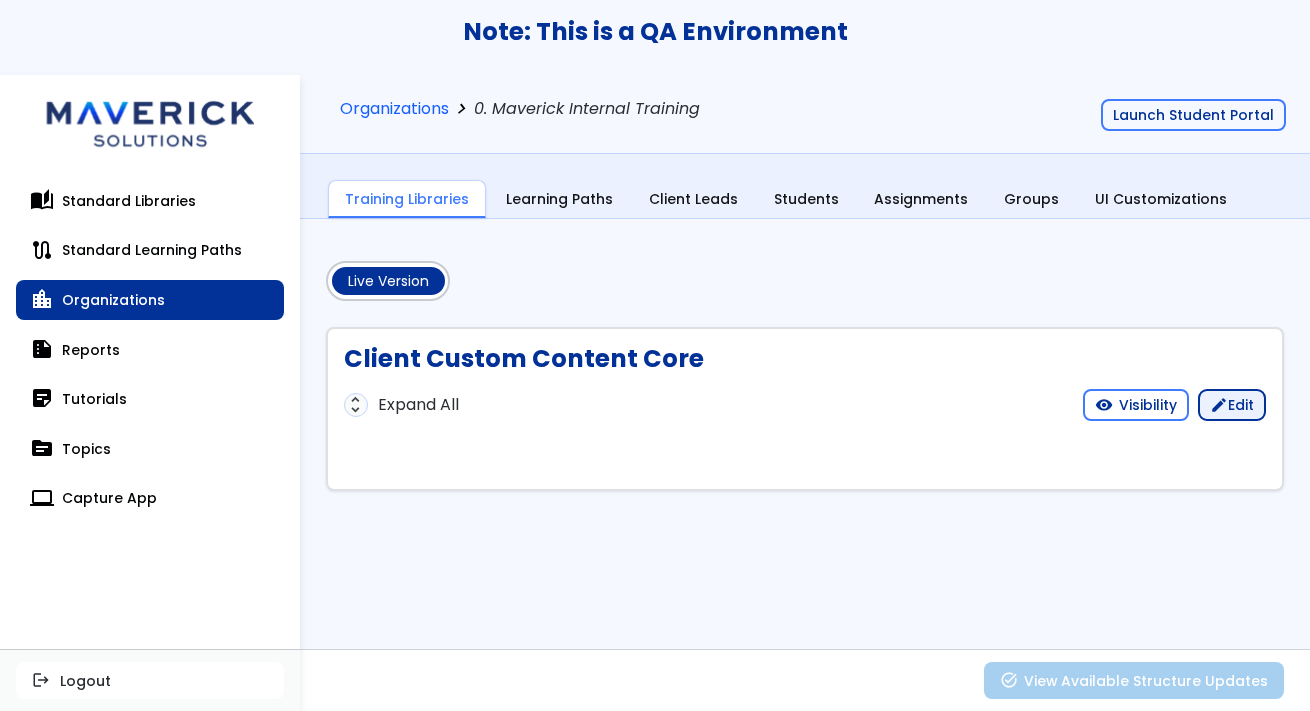 click on "edit Edit" at bounding box center (1232, 405) 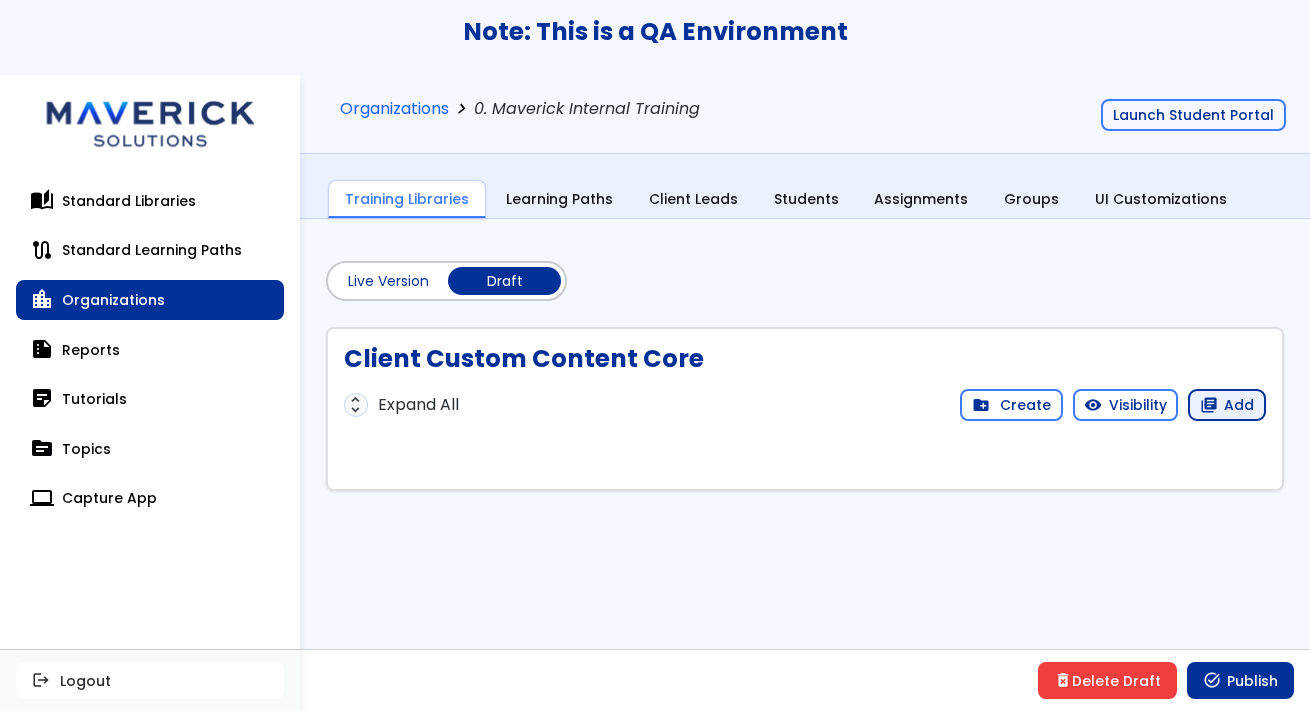 click on "library_books Add" at bounding box center (1227, 405) 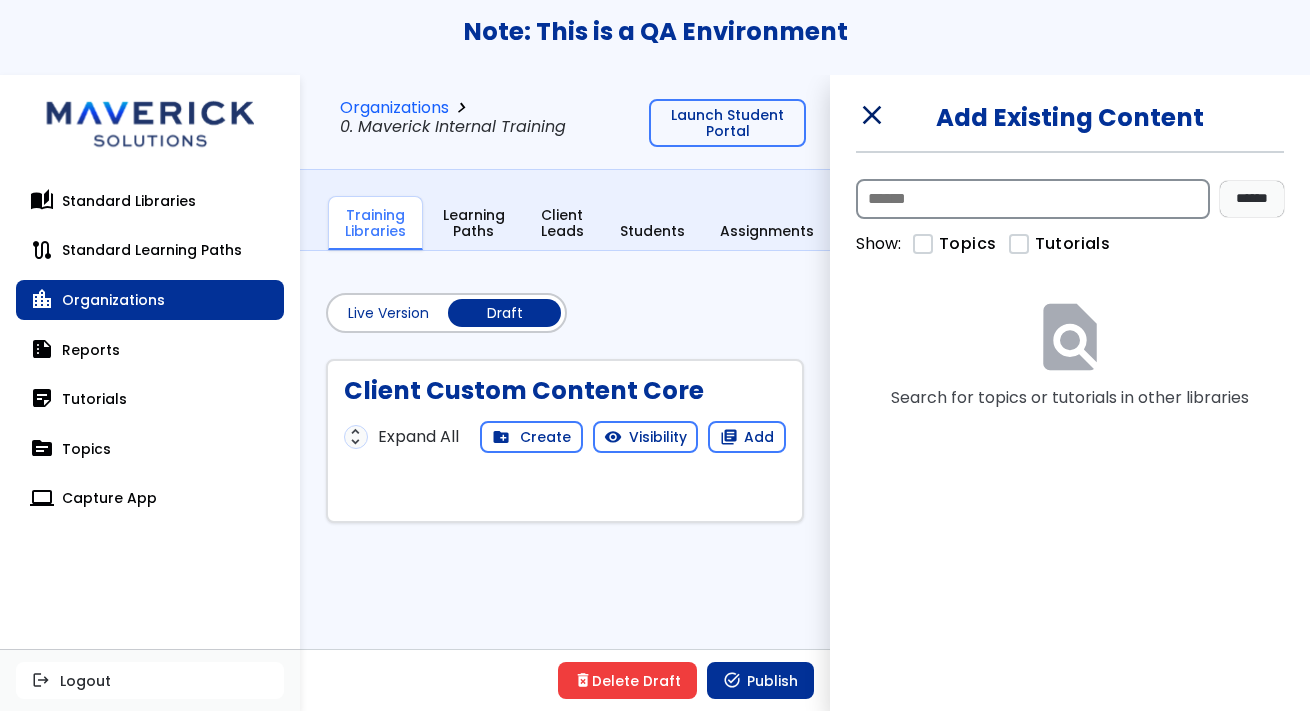 click at bounding box center (1033, 199) 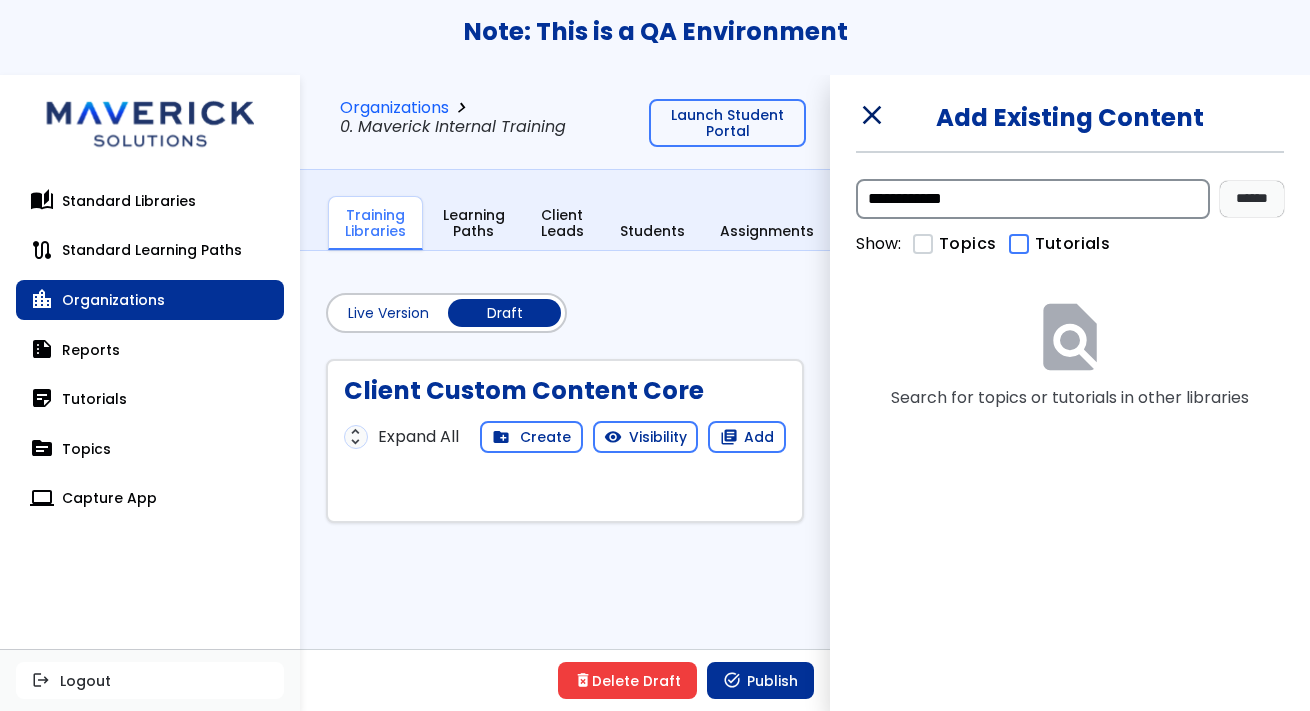 type on "**********" 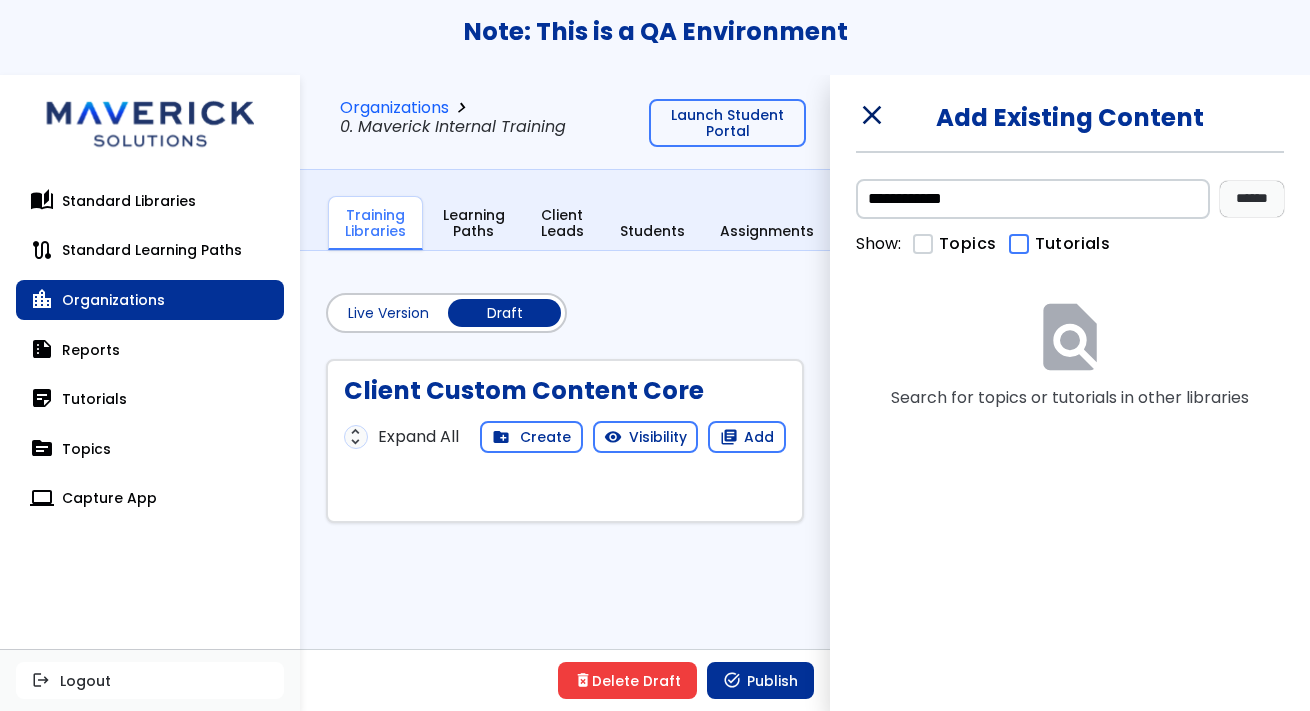 click on "Tutorials" at bounding box center (1067, 244) 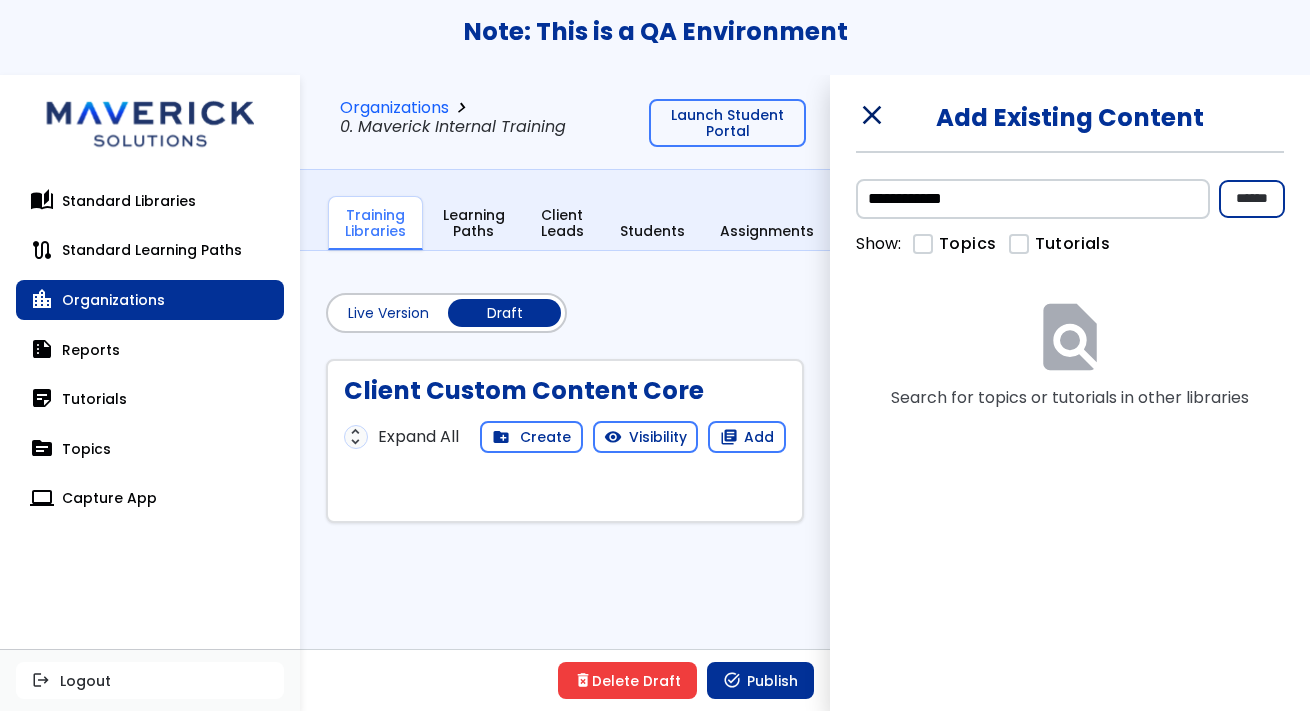 click on "******" at bounding box center (1252, 199) 